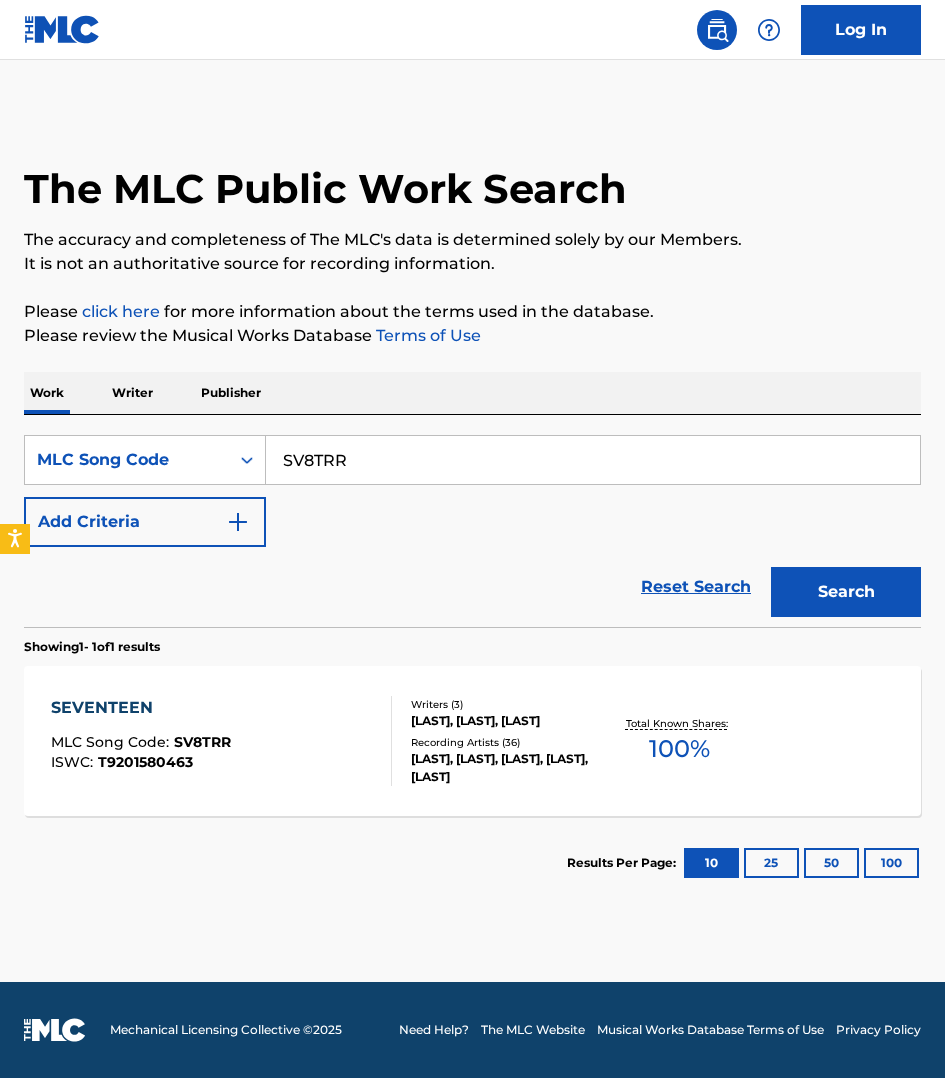 scroll, scrollTop: 0, scrollLeft: 0, axis: both 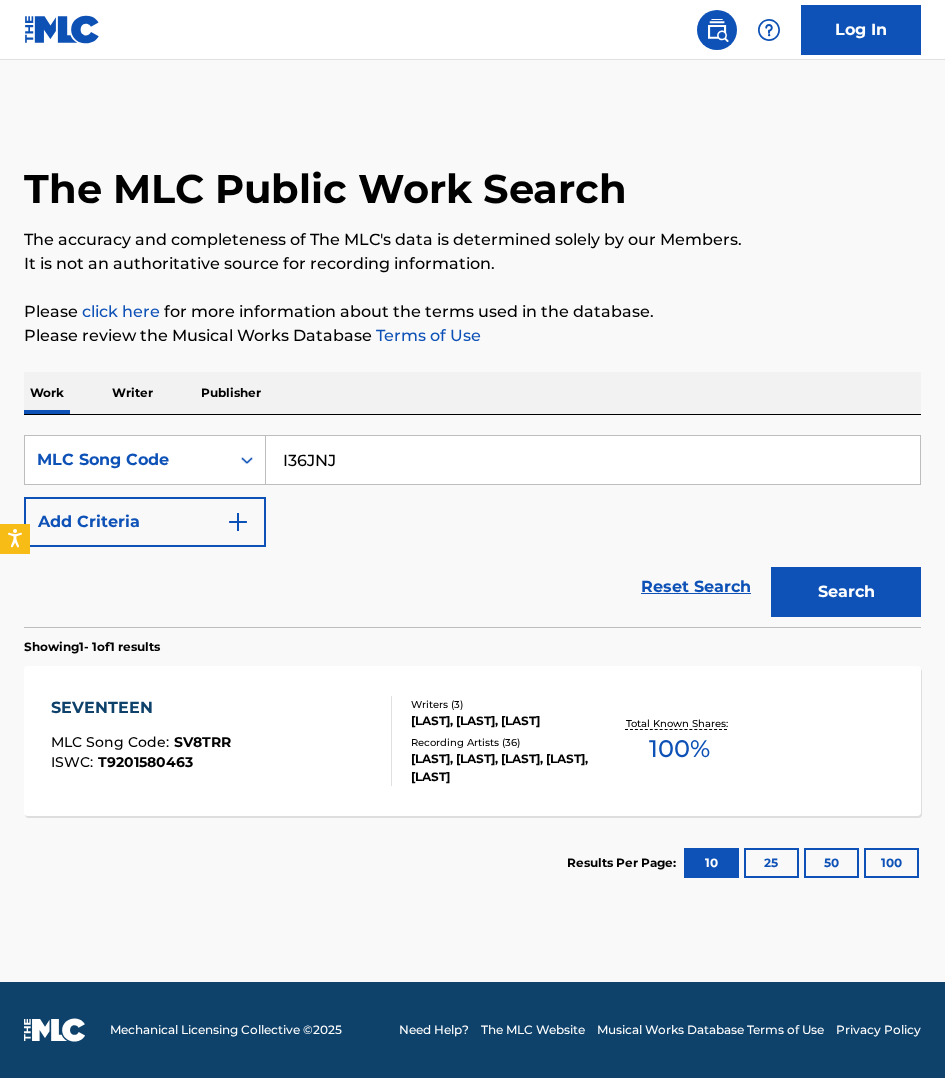 type on "I36JNJ" 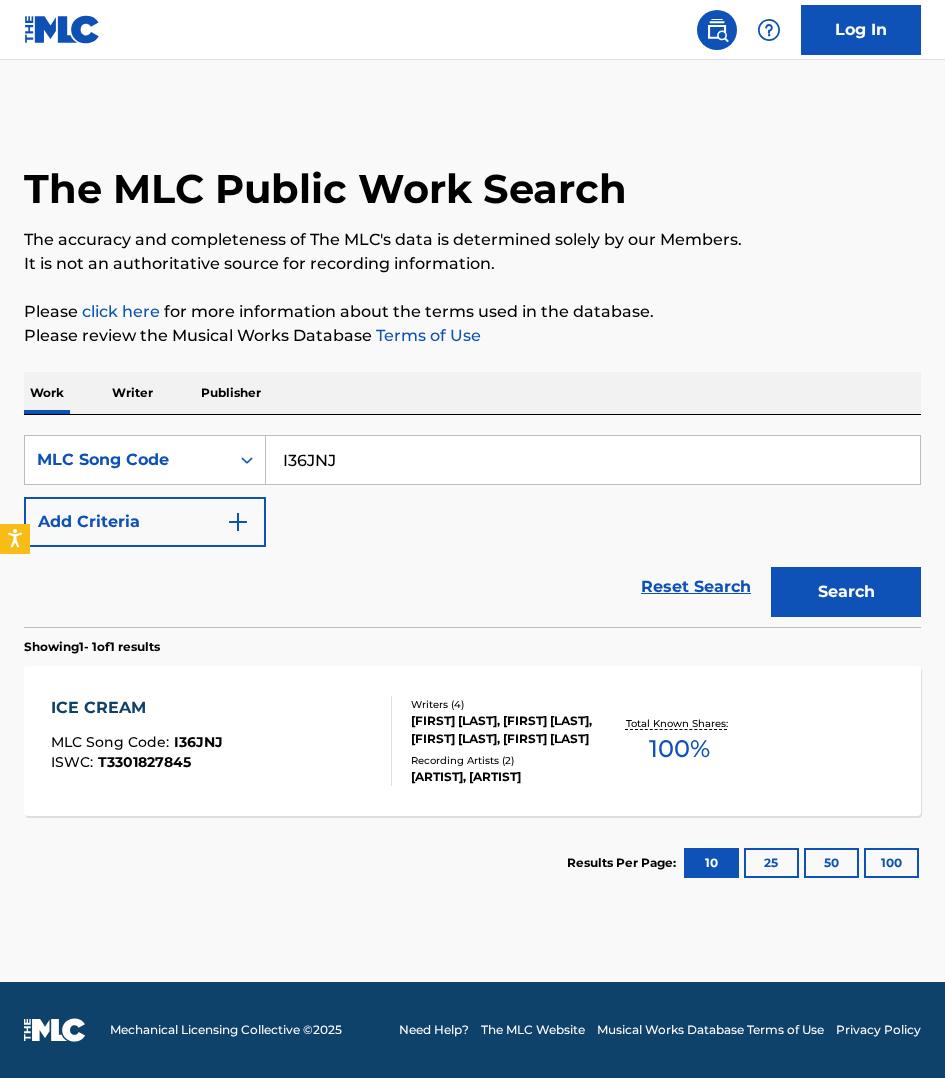 click on "ICE CREAM MLC Song Code : I36JNJ ISWC : T3301827845" at bounding box center [221, 741] 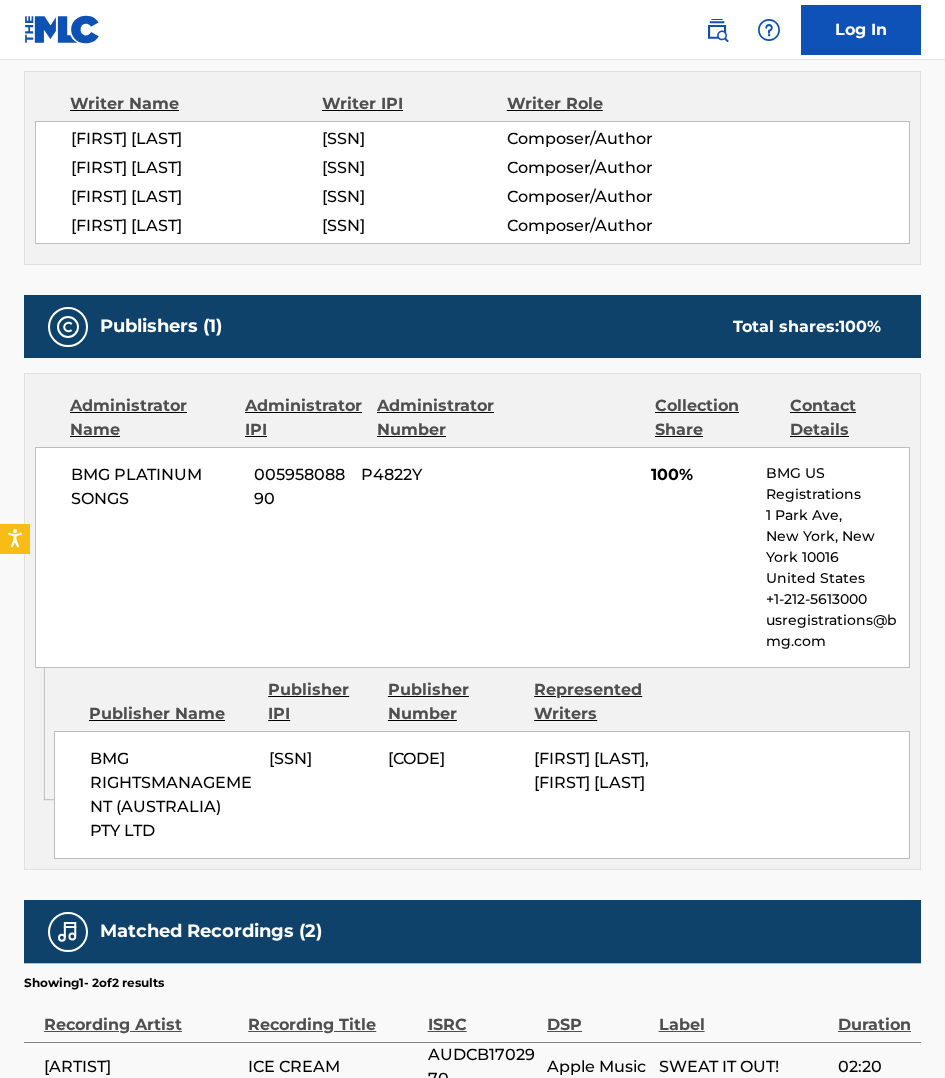 scroll, scrollTop: 750, scrollLeft: 0, axis: vertical 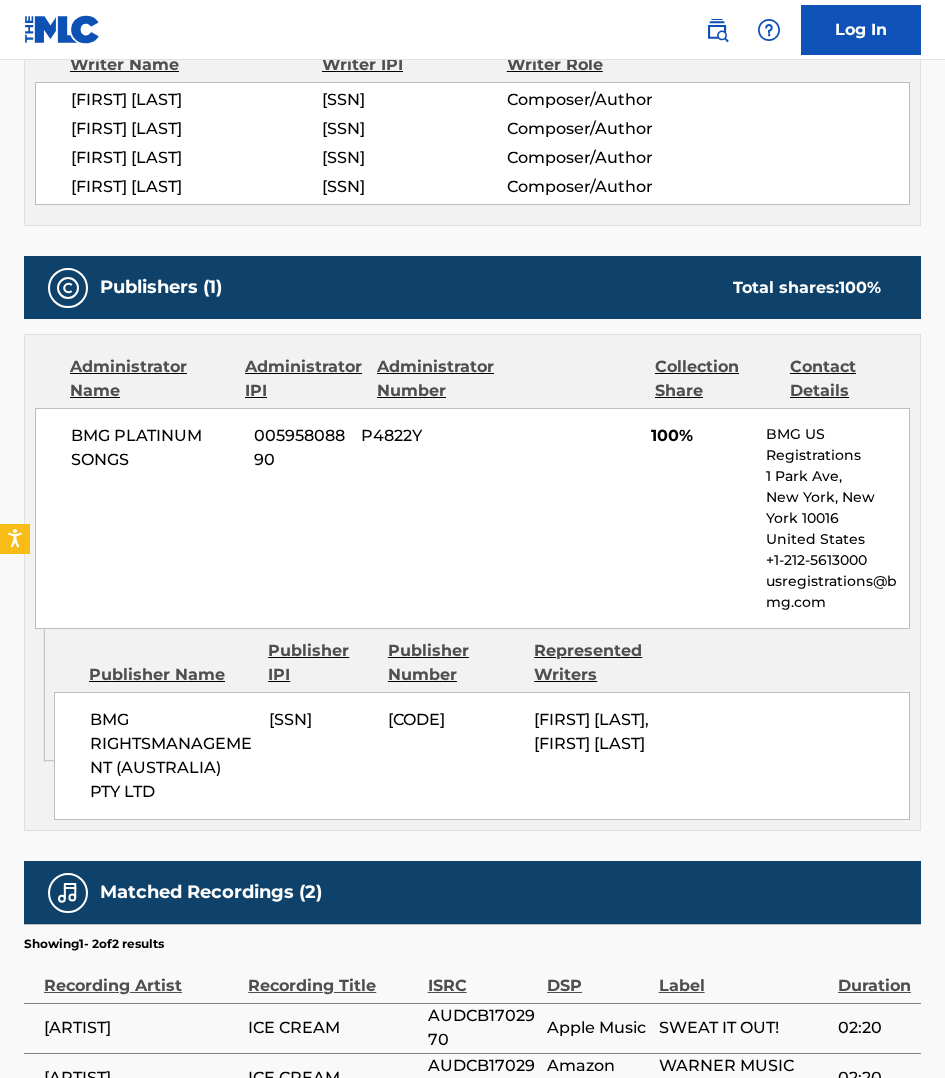 click on "Work Detail   Member Work Identifier -- MLC Song Code I36JNJ ISWC T3301827845 Duration --:-- Language -- Alternative Titles No Alternative Titles Writers   (4) Writer Name Writer IPI Writer Role EDWARD CURRELLY 00780231947 Composer/Author WILLIAM A KEYES 00056747549 Composer/Author OSCAR SHARAH 00710110029 Composer/Author BRETT RANSOM 00587067215 Composer/Author Publishers   (1) Total shares:  100 % Administrator Name Administrator IPI Administrator Number Collection Share Contact Details BMG PLATINUM SONGS 00595808890 P4822Y 100% BMG US Registrations 1 Park Ave,  [CITY], [STATE] 10016 United States +1-[PHONE] usregistrations@bmg.com Admin Original Publisher Connecting Line Publisher Name Publisher IPI Publisher Number Represented Writers BMG RIGHTS MANAGEMENT (AUSTRALIA) PTY LTD 00803377056 PD519K OSCAR SHARAH, BRETT RANSOM Total shares:  100 % Matched Recordings   (2) Showing  1  -   2  of  2   results   Recording Artist Recording Title ISRC DSP Label Duration WINSTON SURFSHIRT ICE CREAM Apple Music" at bounding box center [472, 355] 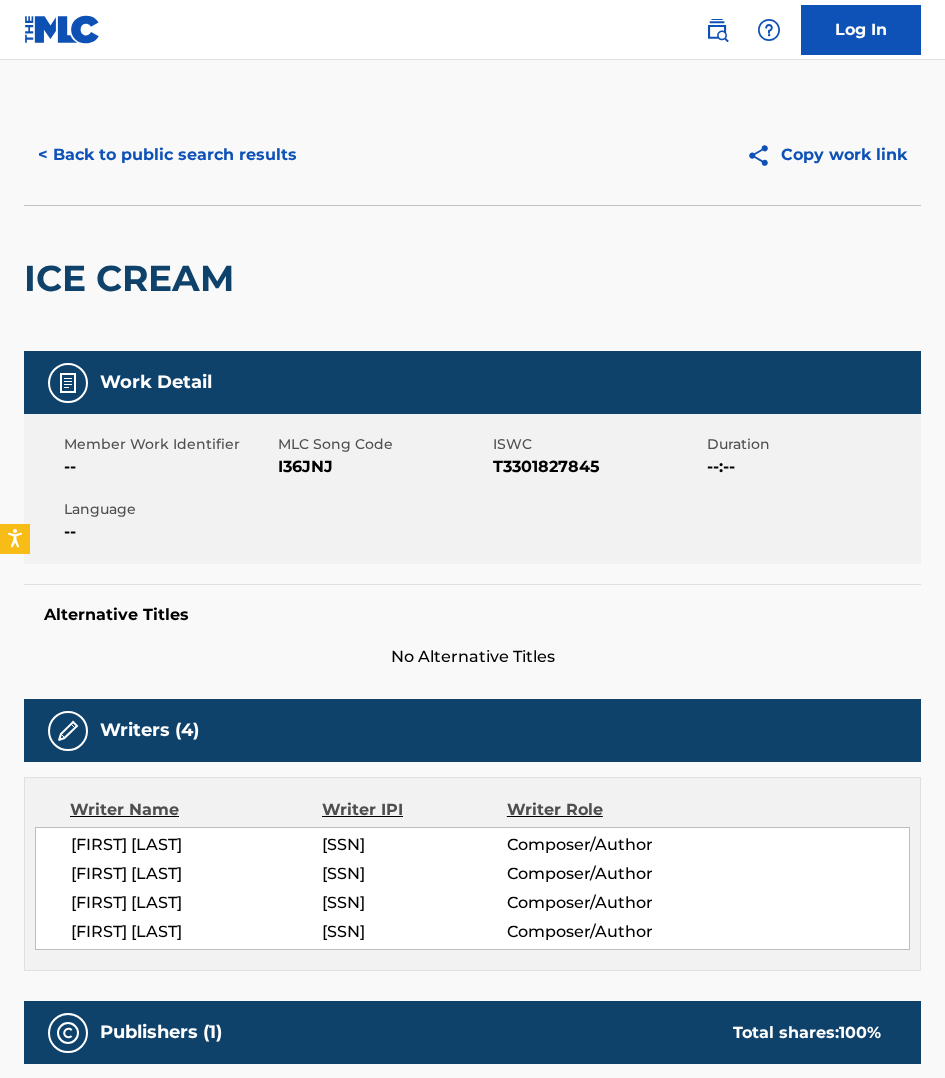 scroll, scrollTop: 0, scrollLeft: 0, axis: both 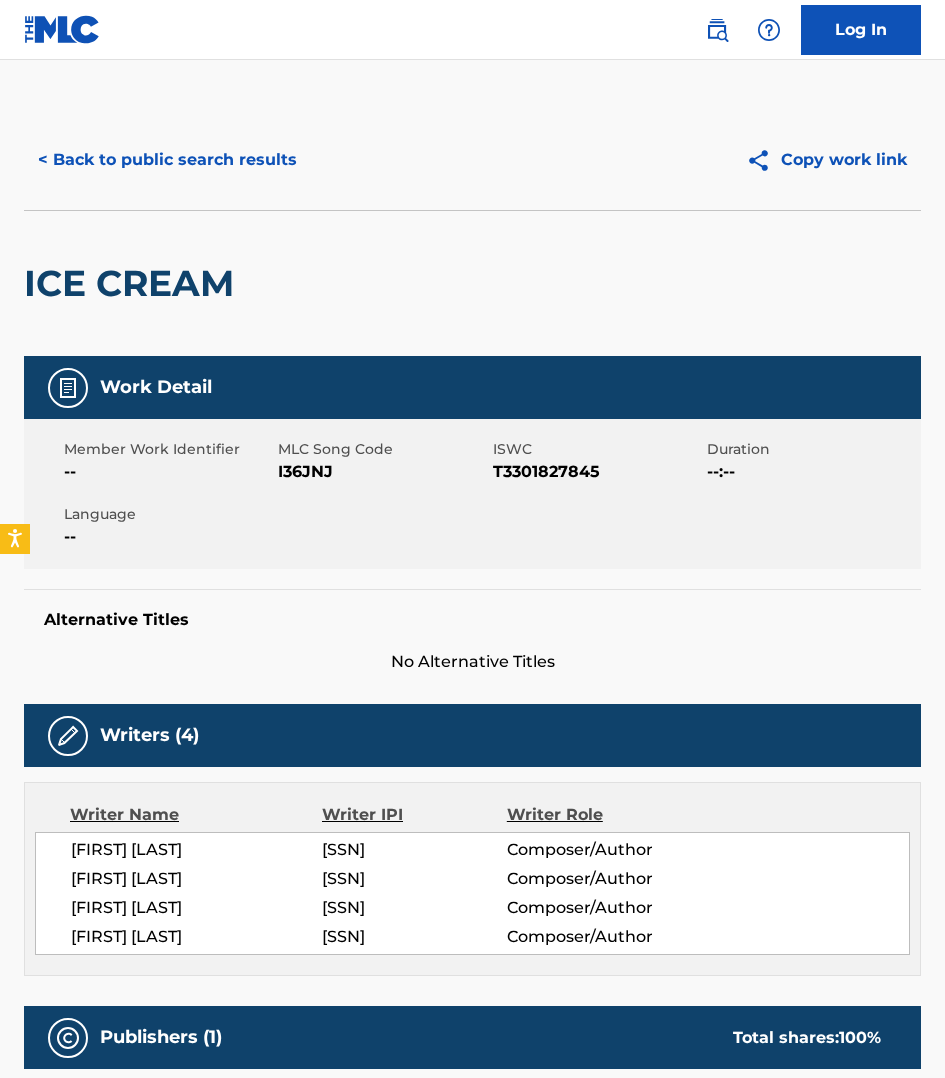 click on "< Back to public search results" at bounding box center (167, 160) 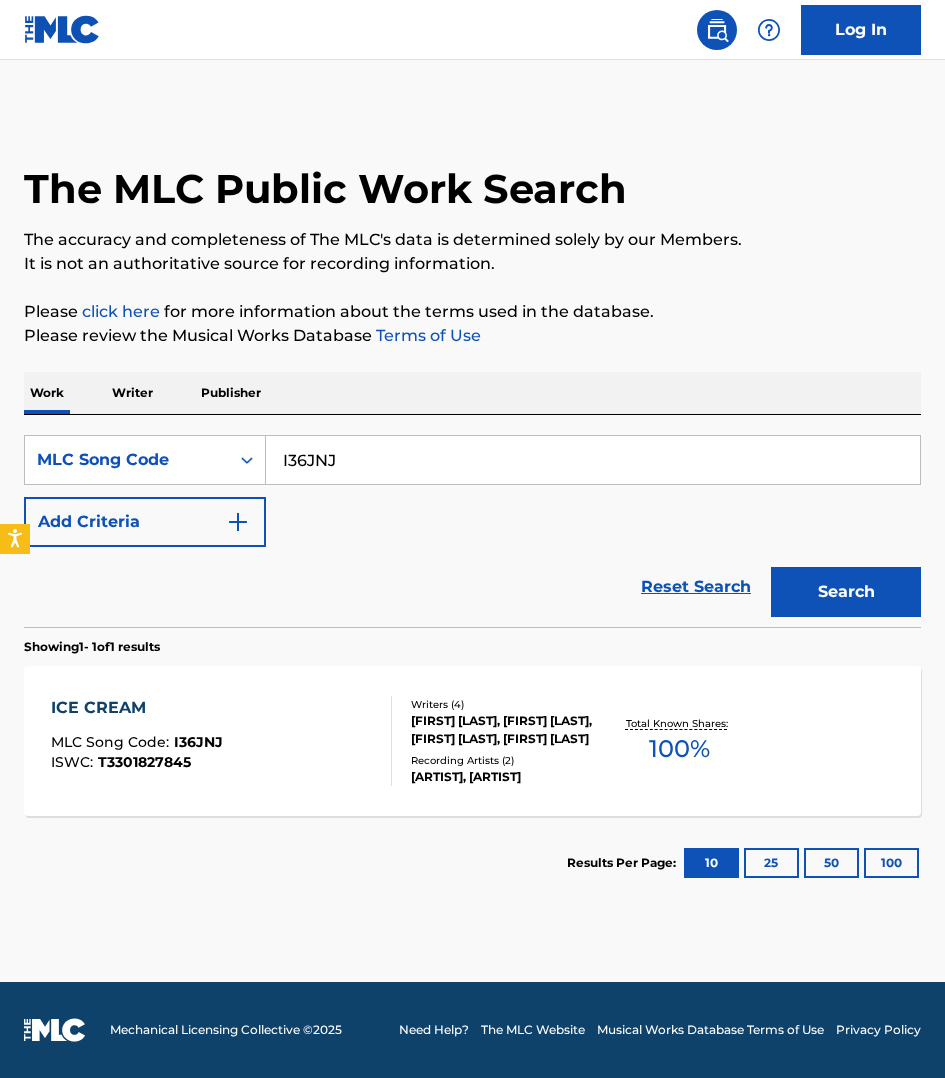 click on "Publisher" at bounding box center [231, 393] 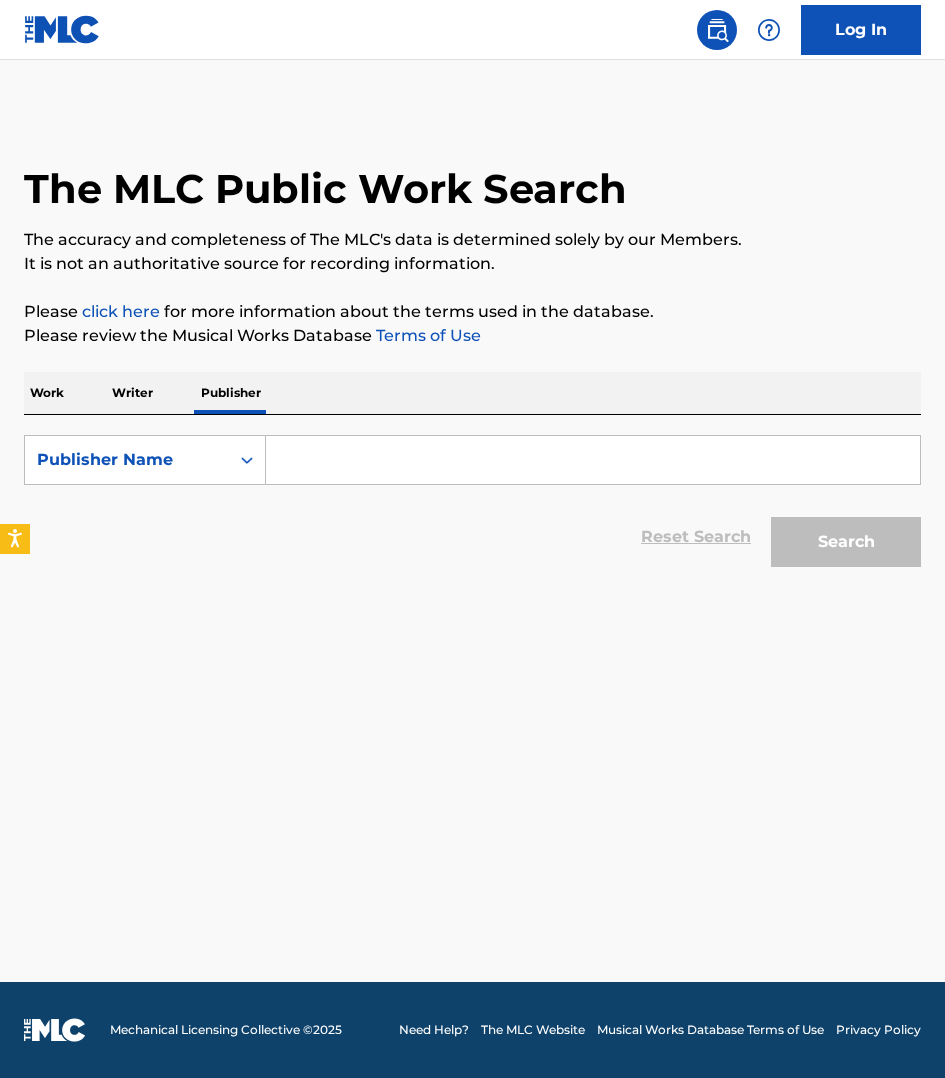 click at bounding box center (593, 460) 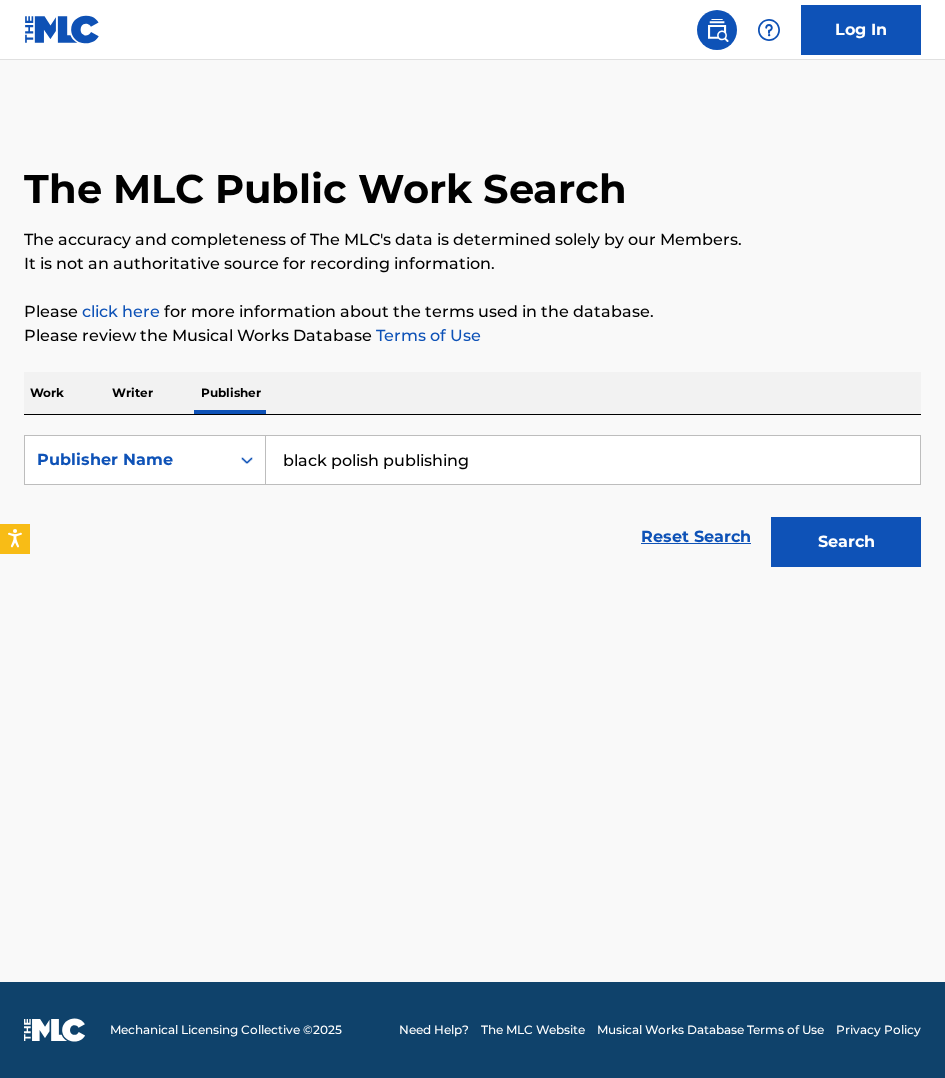 type on "black polish publishing" 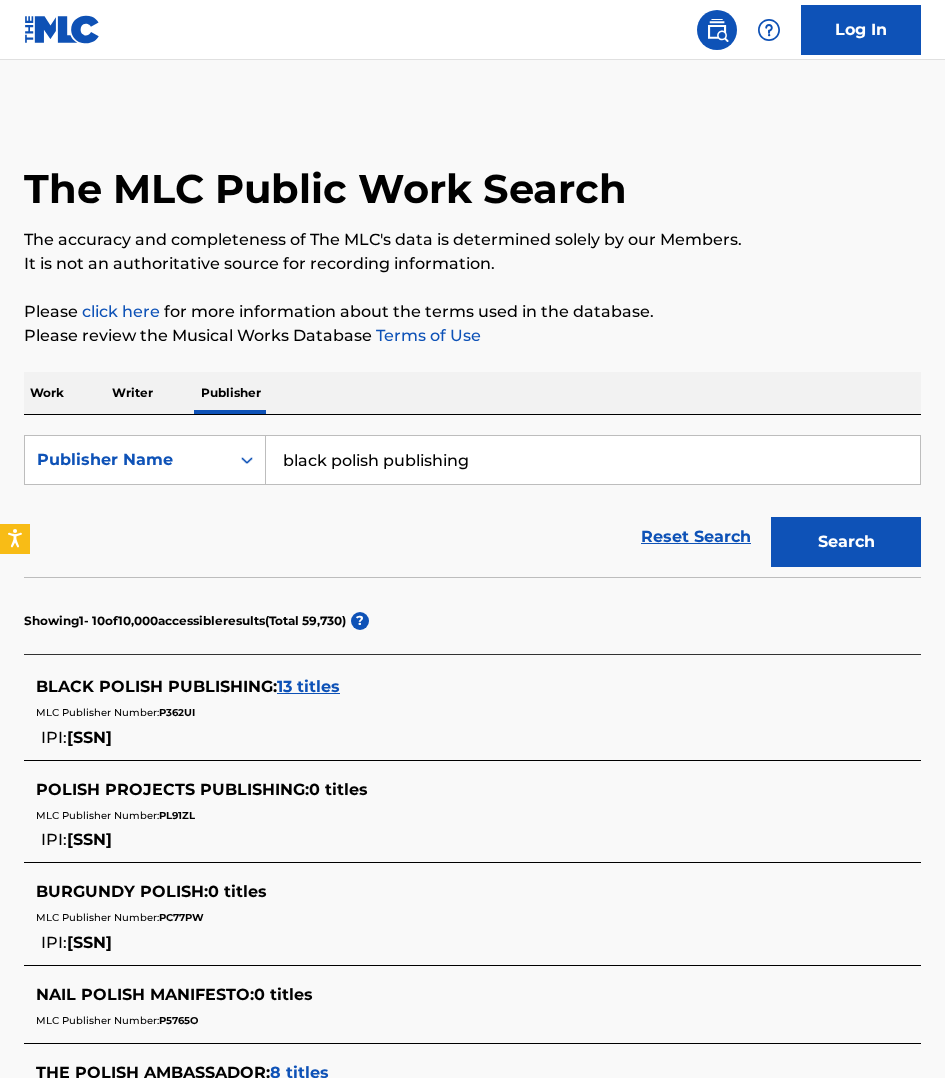 click on "13 titles" at bounding box center (308, 686) 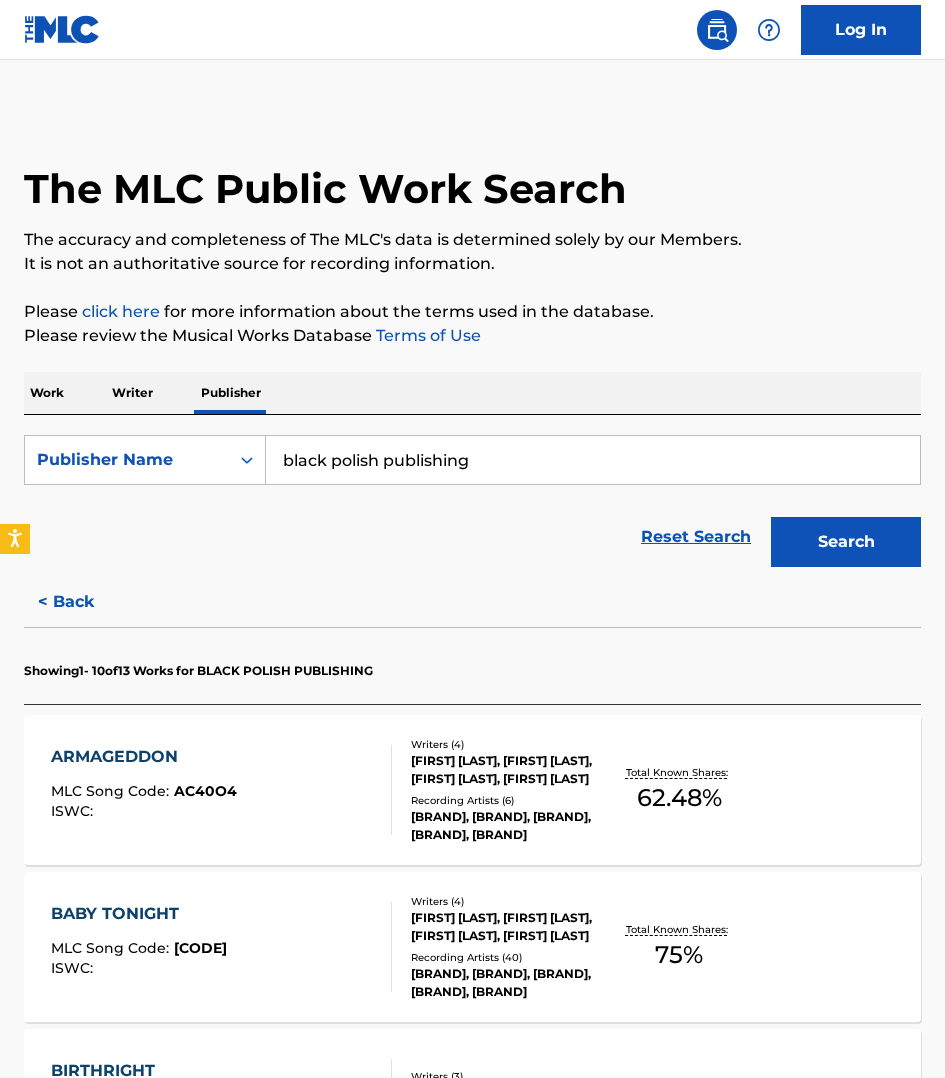click on "ARMAGEDDON MLC Song Code : AC40O4 ISWC :" at bounding box center (221, 790) 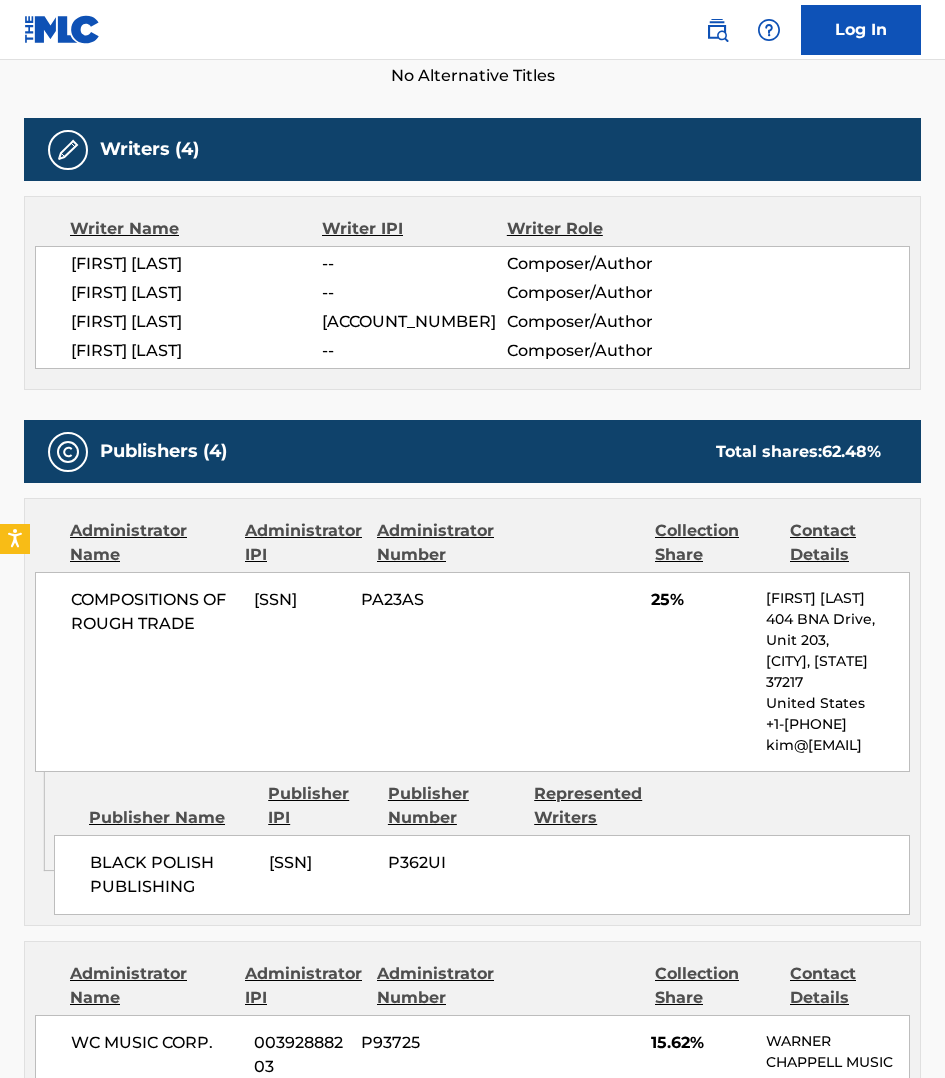 scroll, scrollTop: 593, scrollLeft: 0, axis: vertical 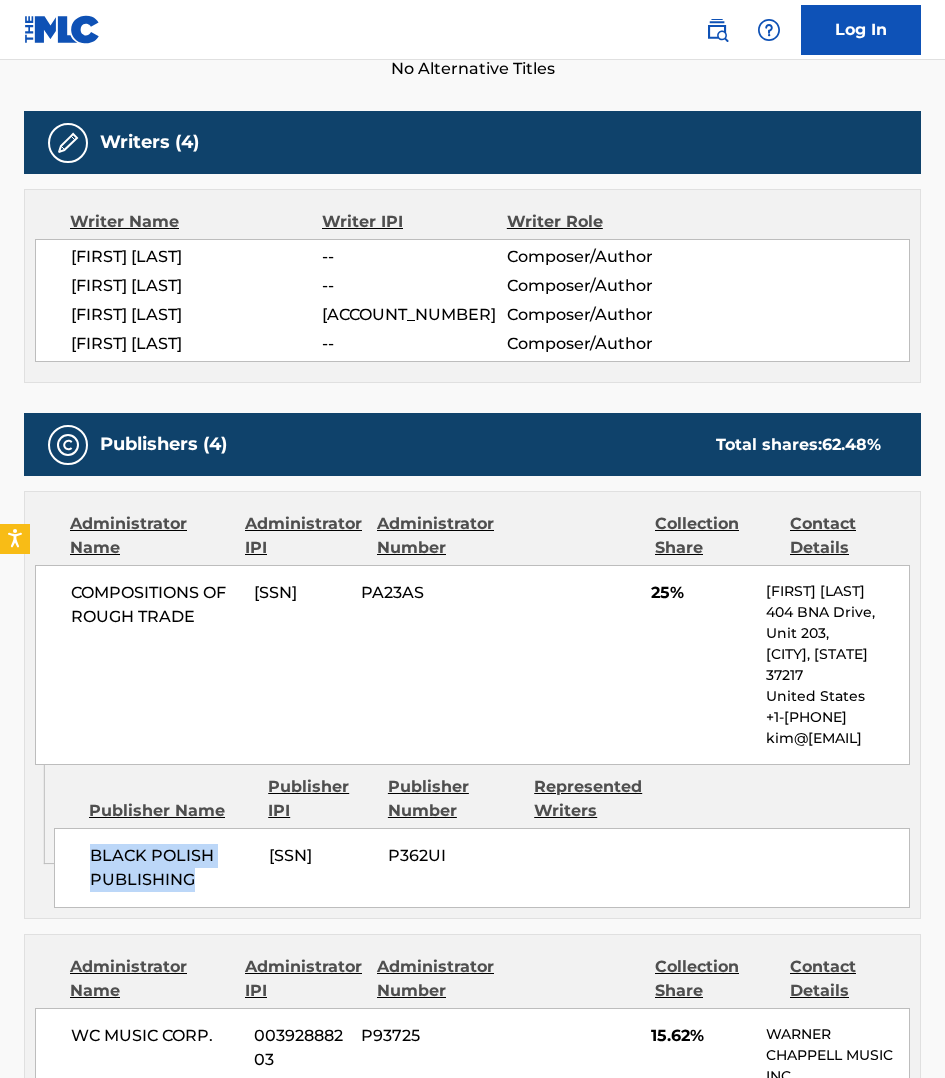 drag, startPoint x: 195, startPoint y: 897, endPoint x: 90, endPoint y: 883, distance: 105.92922 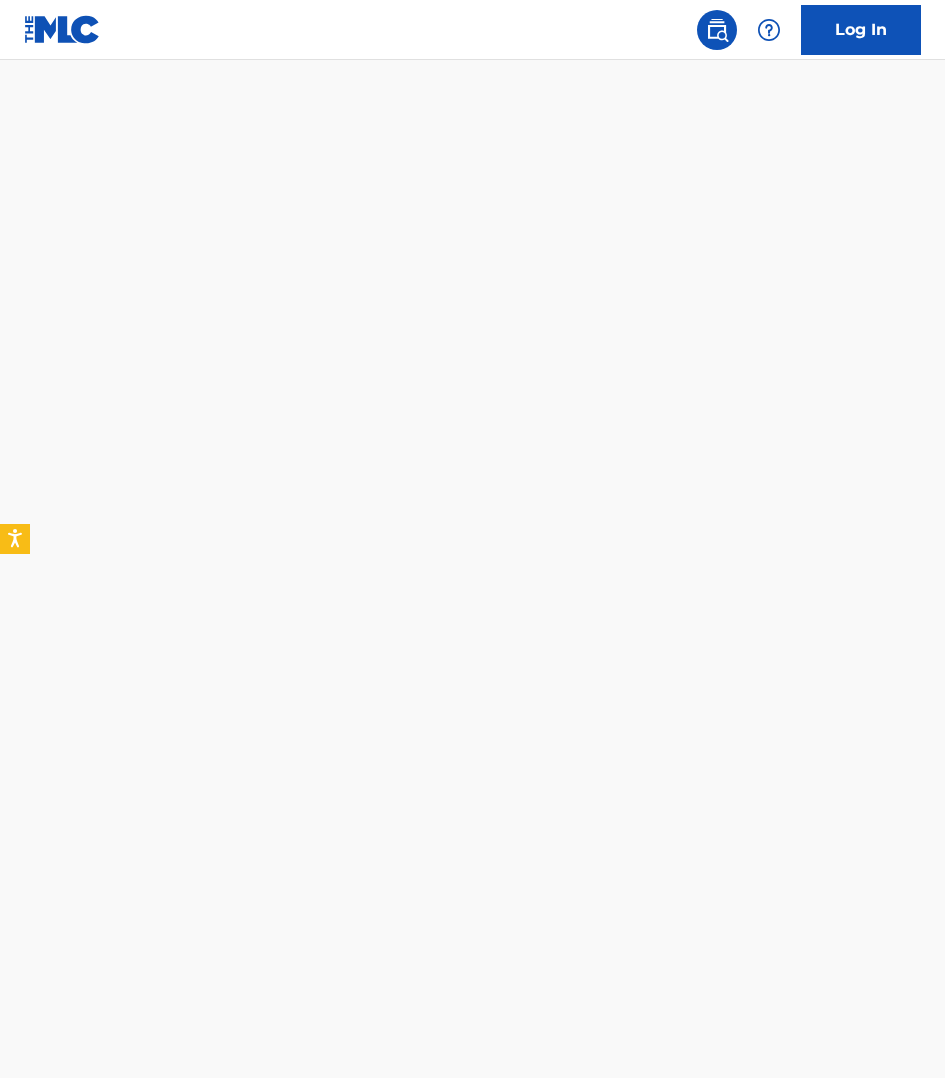 scroll, scrollTop: 0, scrollLeft: 0, axis: both 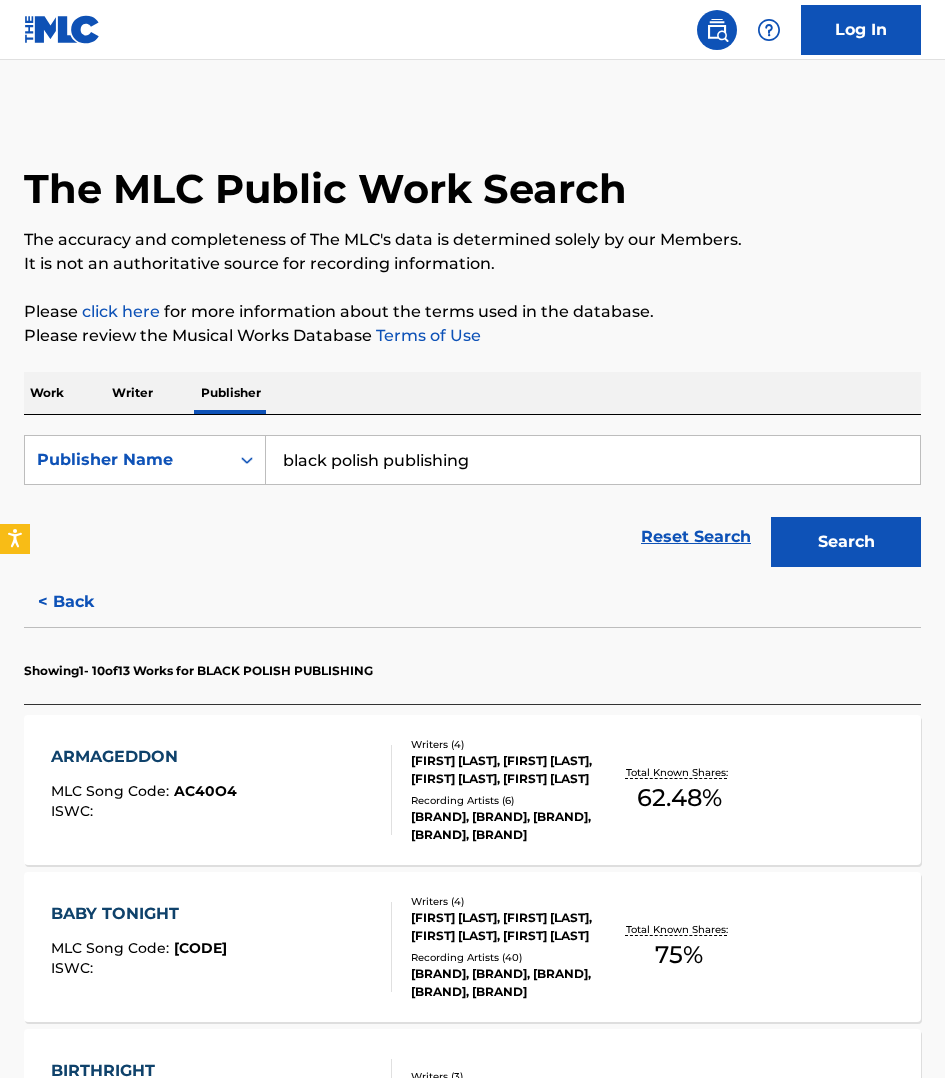 click on "Work" at bounding box center [47, 393] 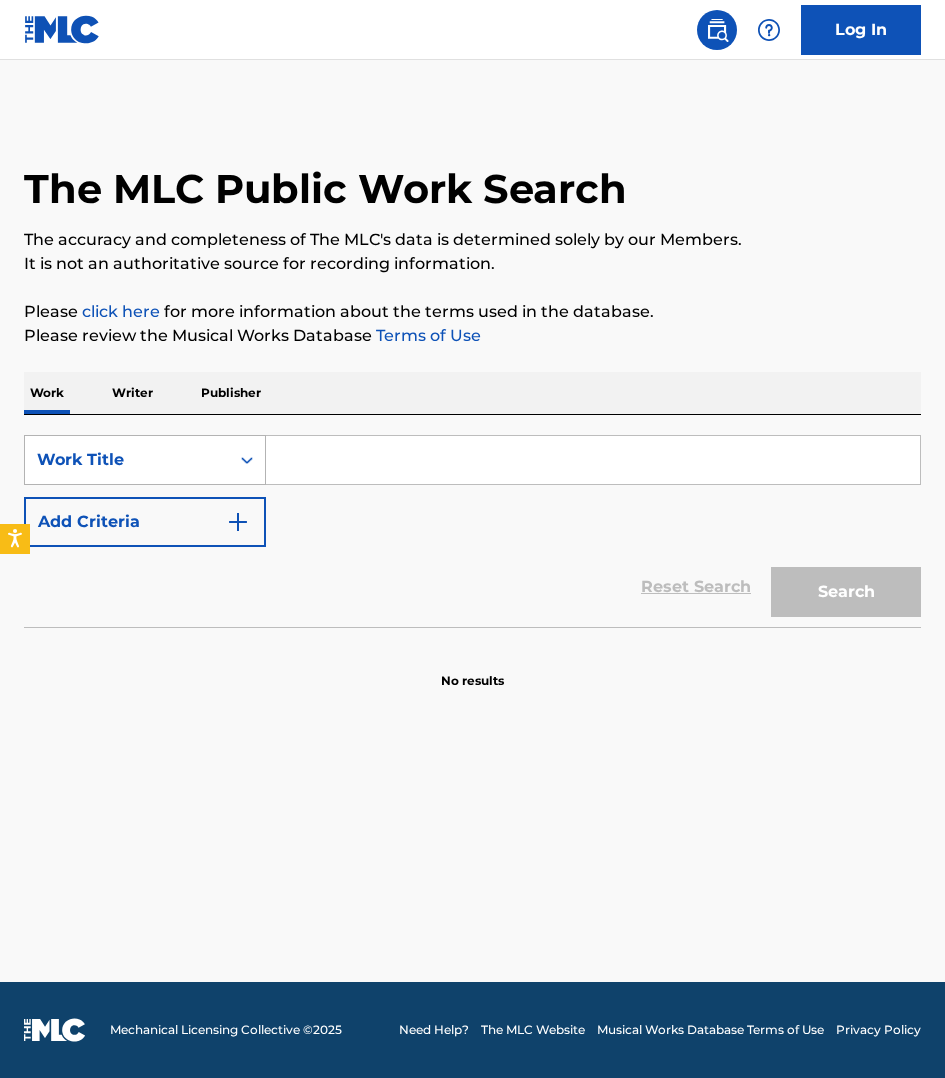 click on "Work Title" at bounding box center (127, 460) 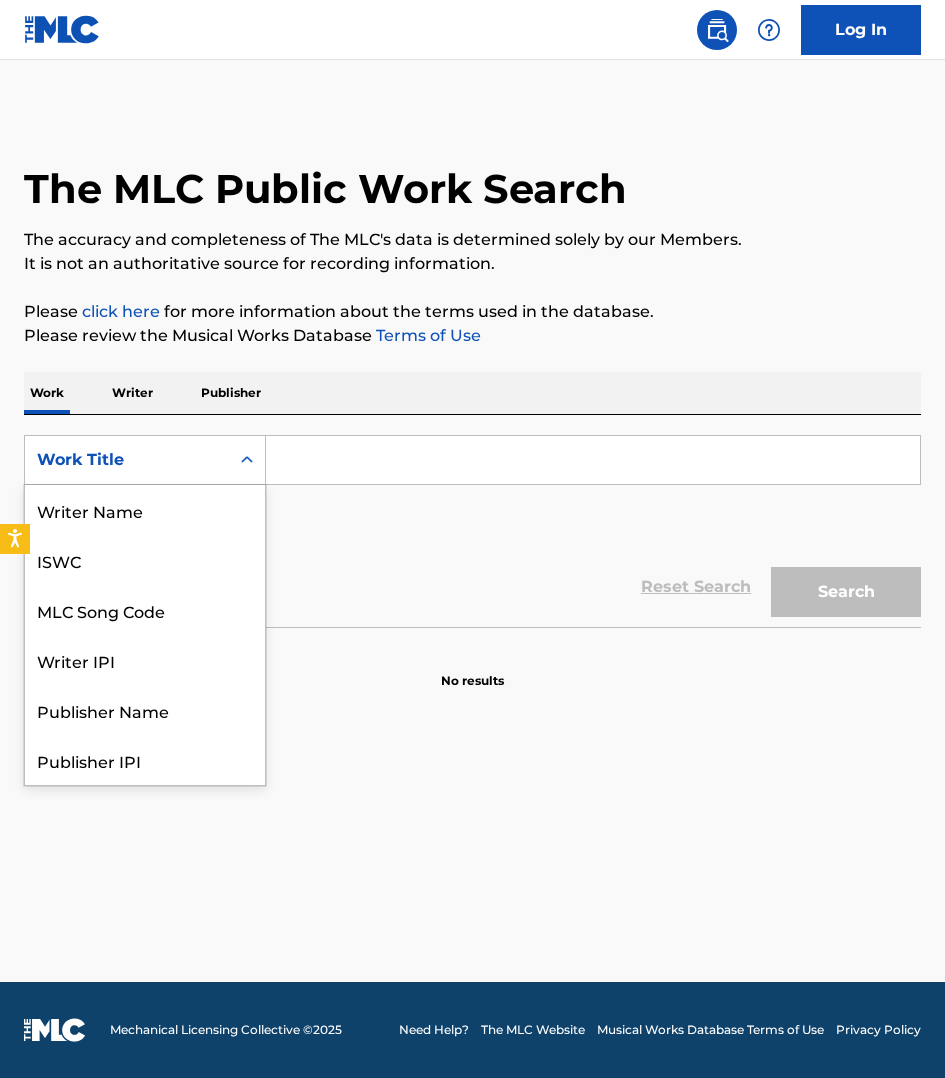 scroll, scrollTop: 100, scrollLeft: 0, axis: vertical 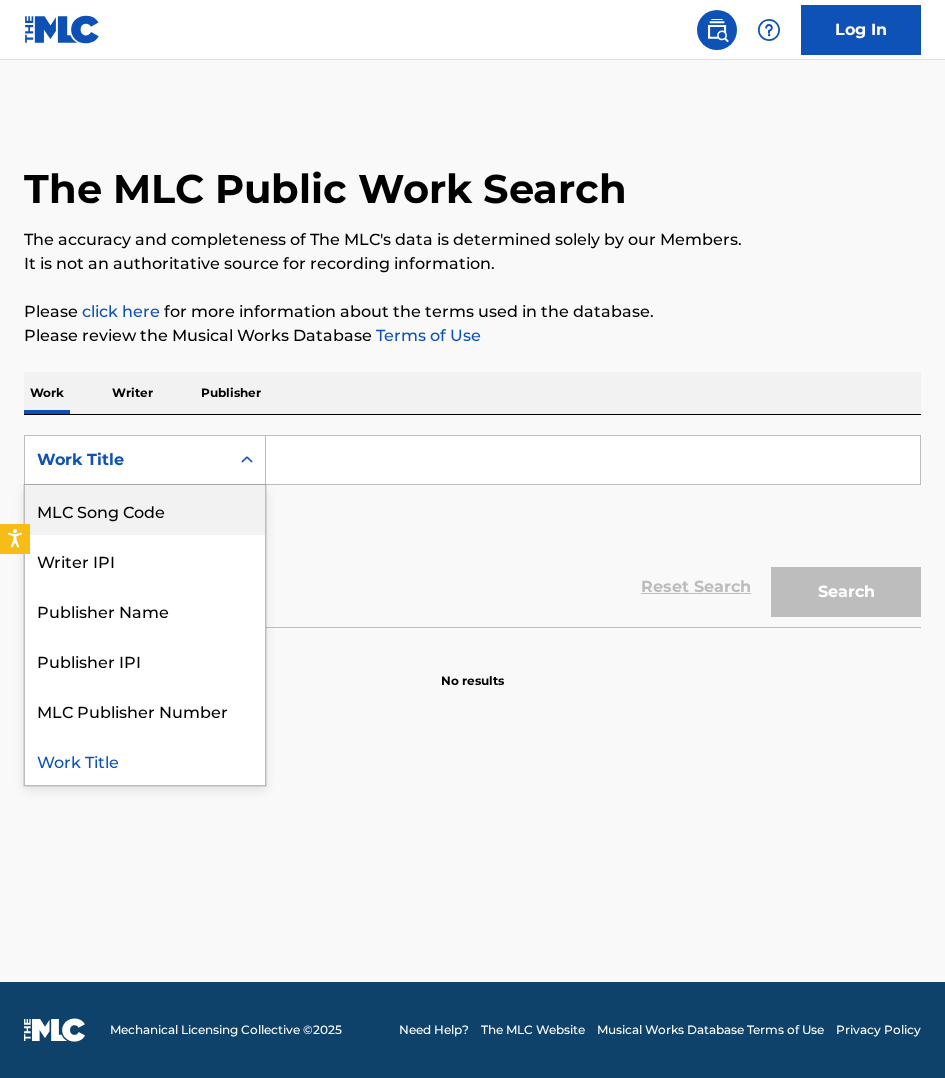 click on "MLC Song Code" at bounding box center [145, 510] 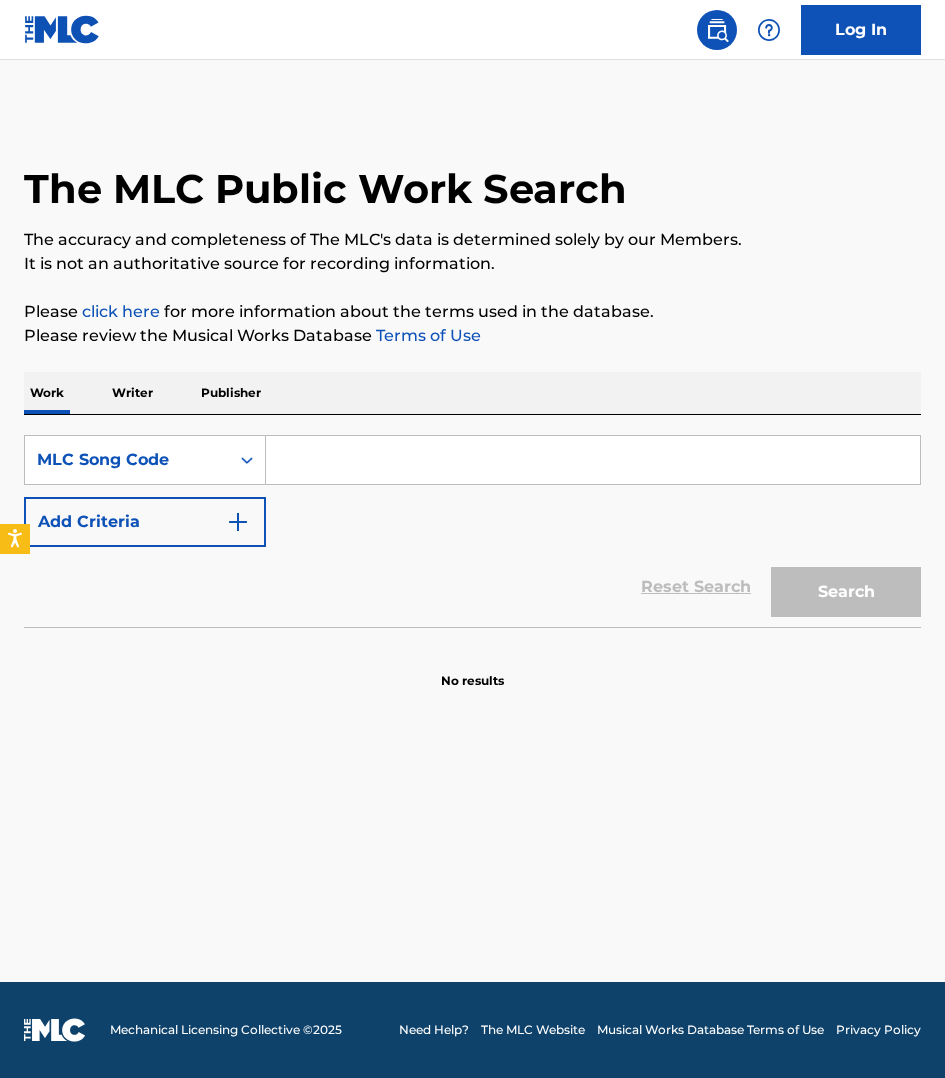 click at bounding box center [593, 460] 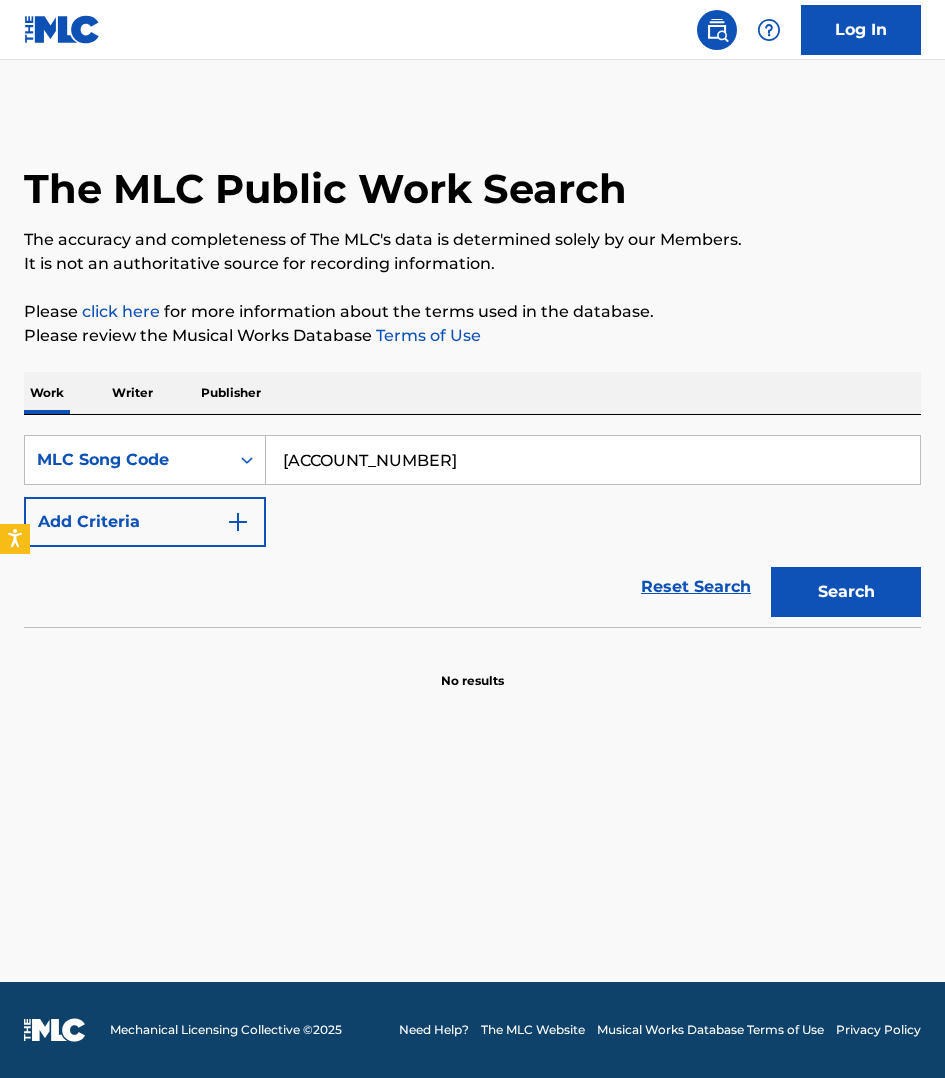 type on "[ACCOUNT_NUMBER]" 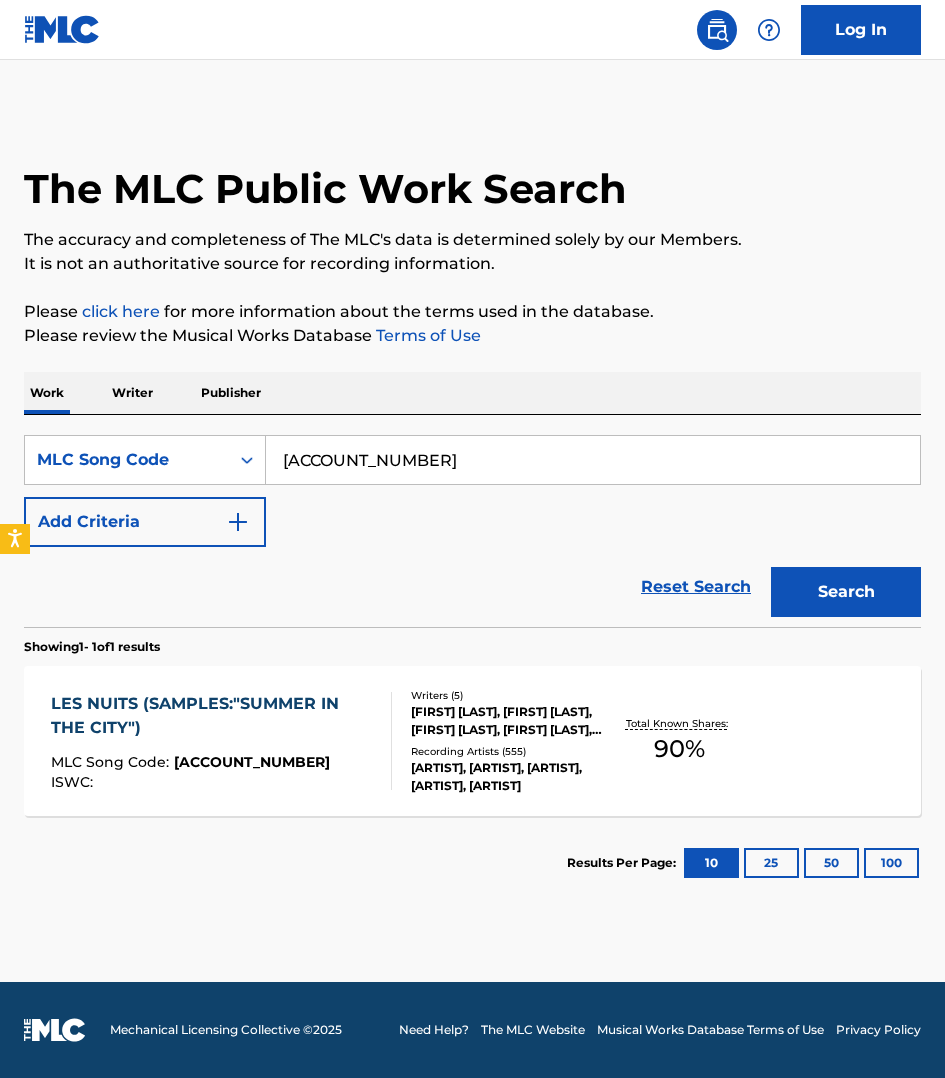 click on "MLC Song Code : L52009" at bounding box center (213, 765) 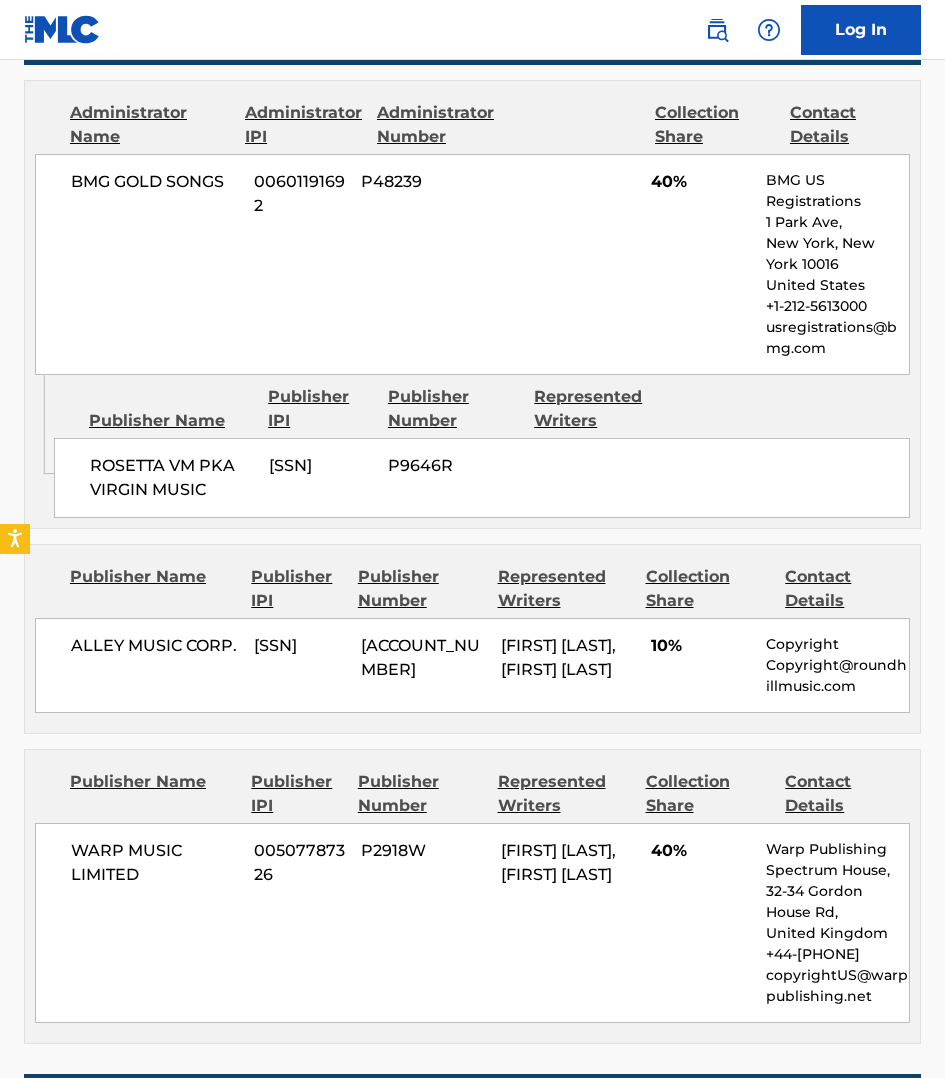 scroll, scrollTop: 1250, scrollLeft: 0, axis: vertical 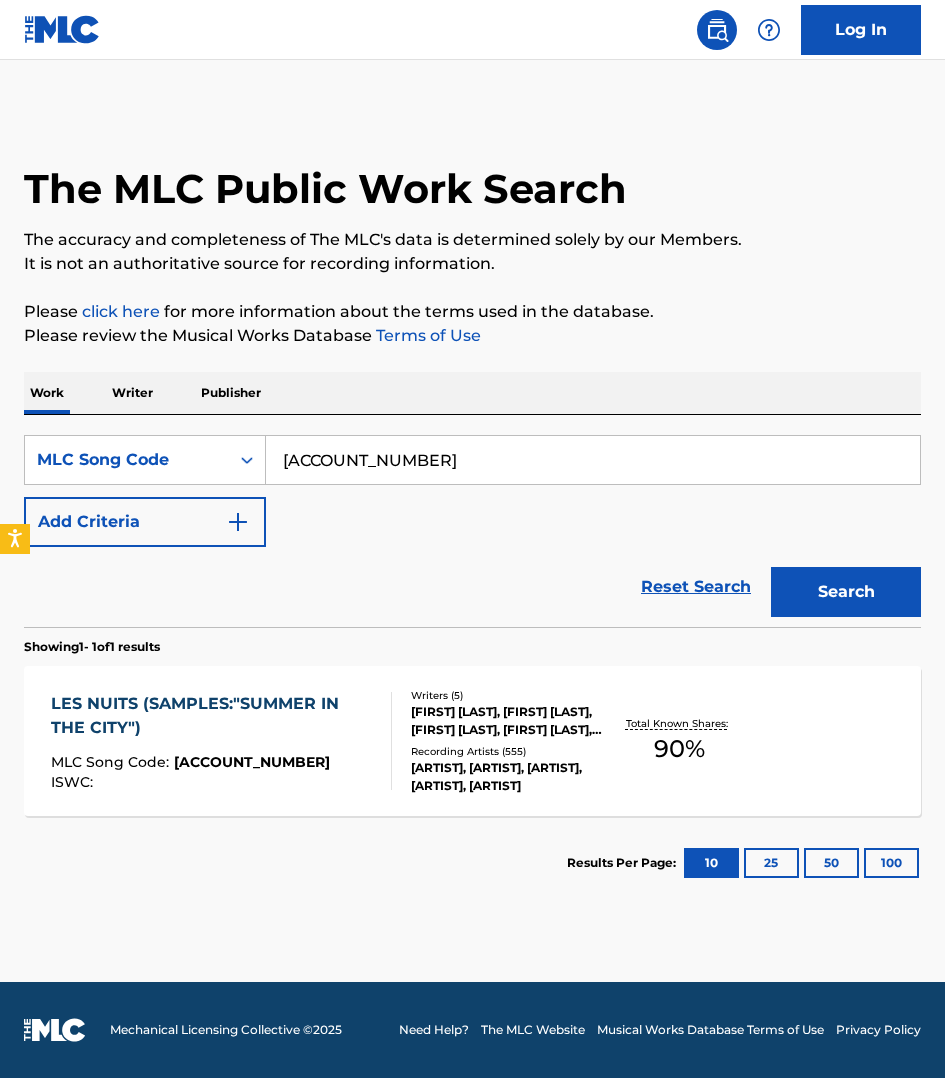 click on "Writer" at bounding box center (132, 393) 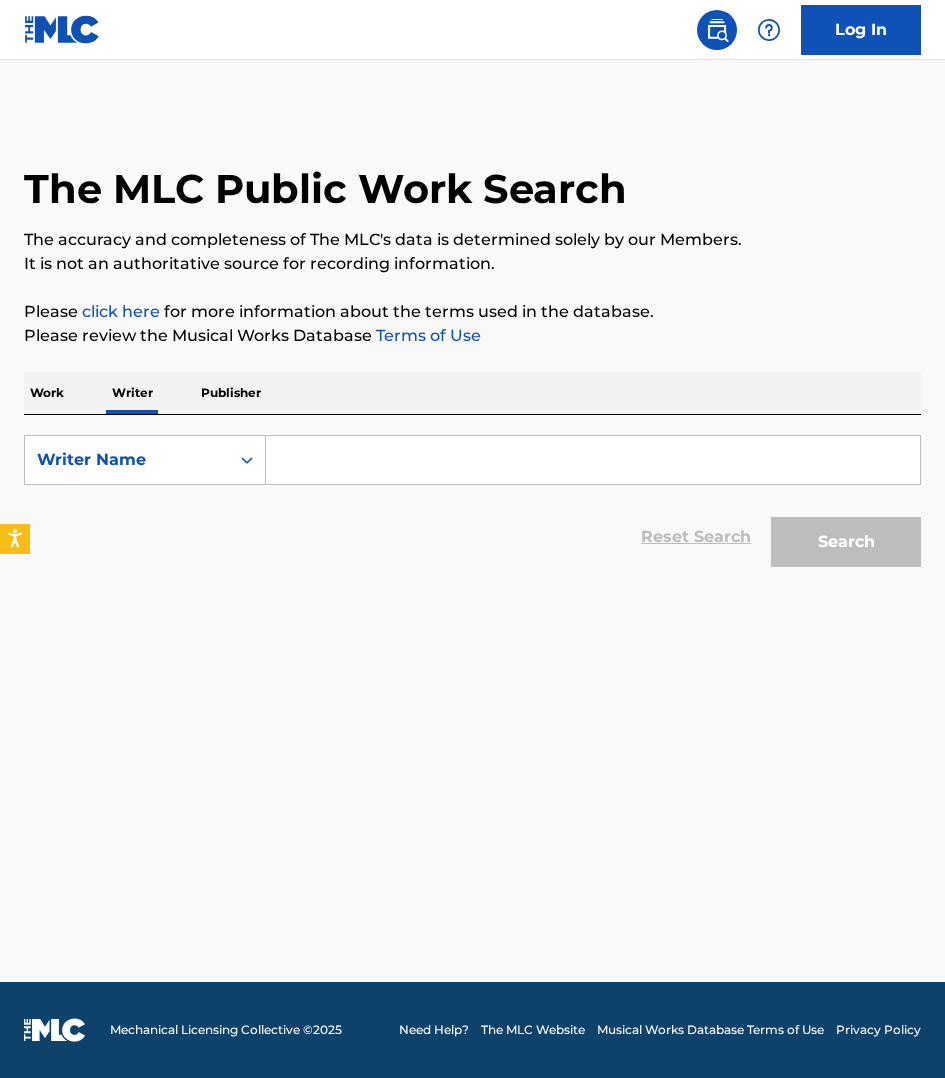 drag, startPoint x: 268, startPoint y: 397, endPoint x: 237, endPoint y: 400, distance: 31.144823 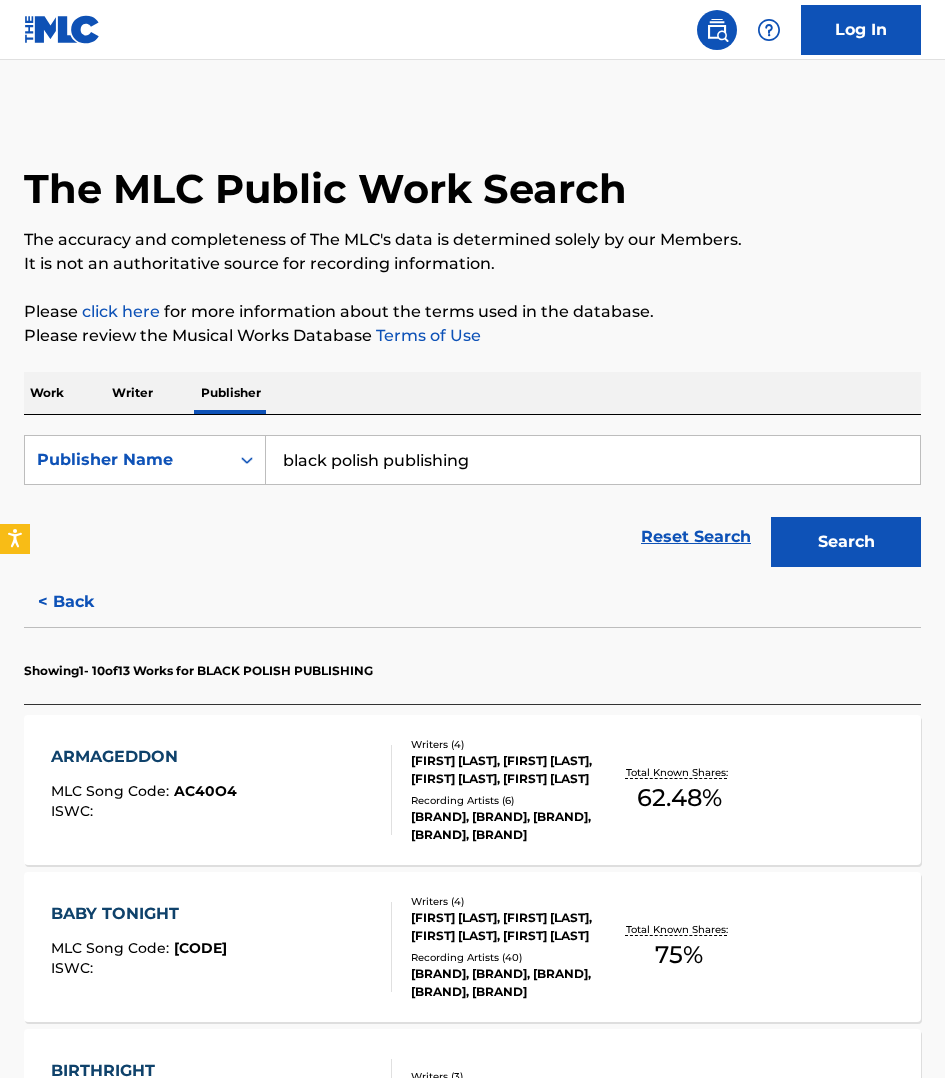 click on "black polish publishing" at bounding box center (593, 460) 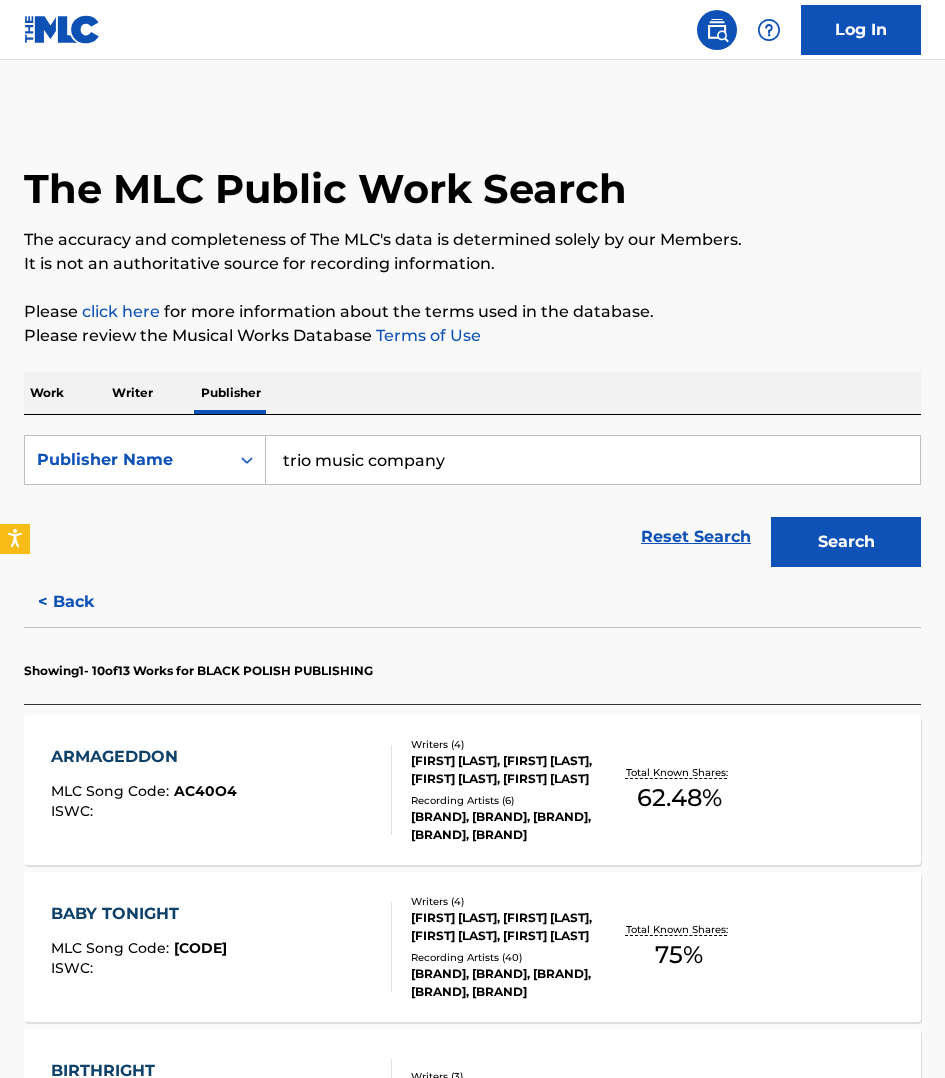 type on "trio music company" 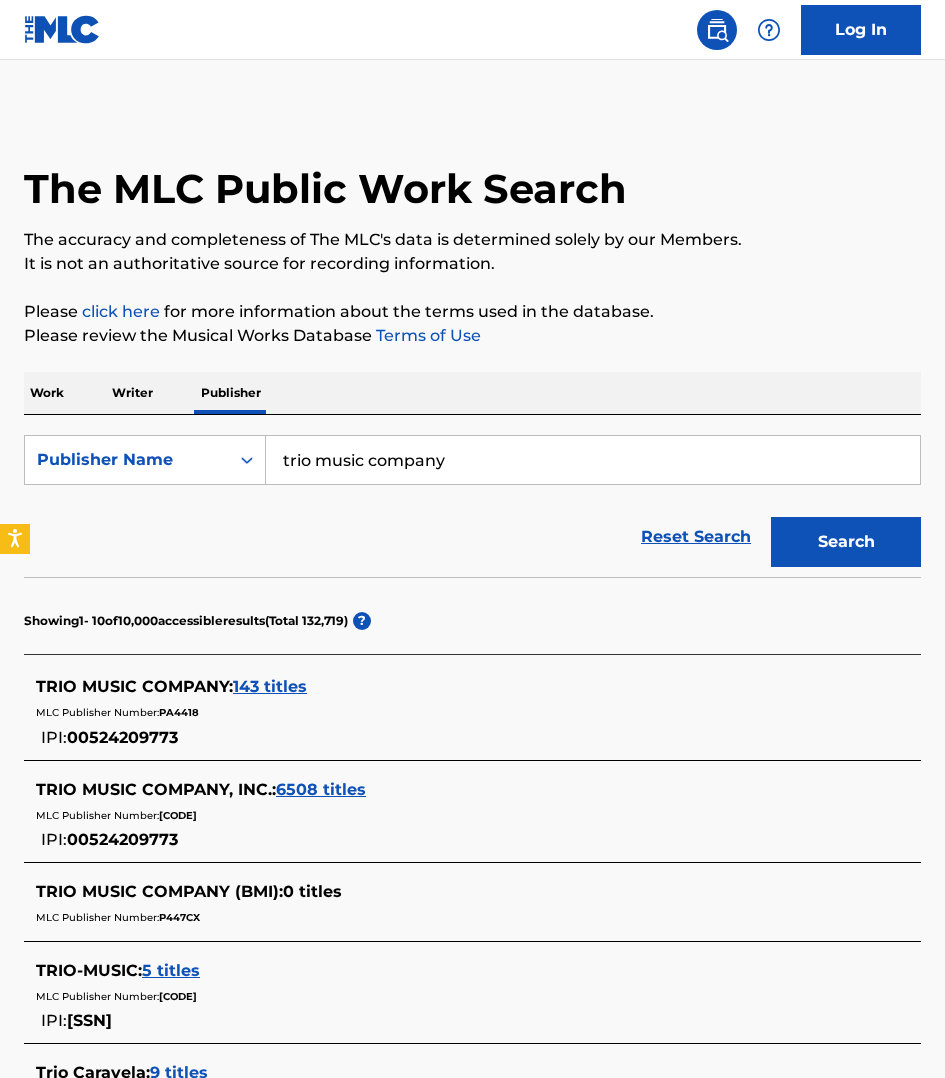 click on "6508 titles" at bounding box center [321, 789] 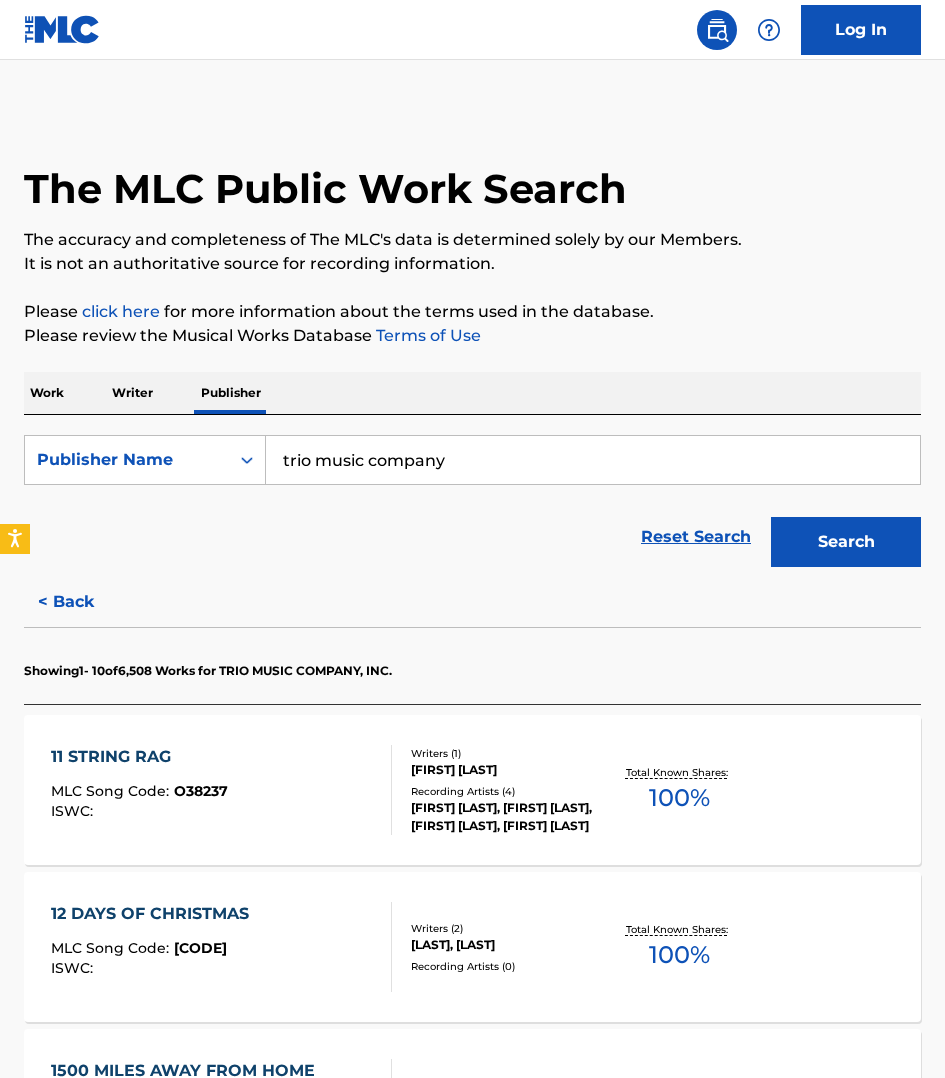click on "11 STRING RAG MLC Song Code : O38237 ISWC :" at bounding box center [221, 790] 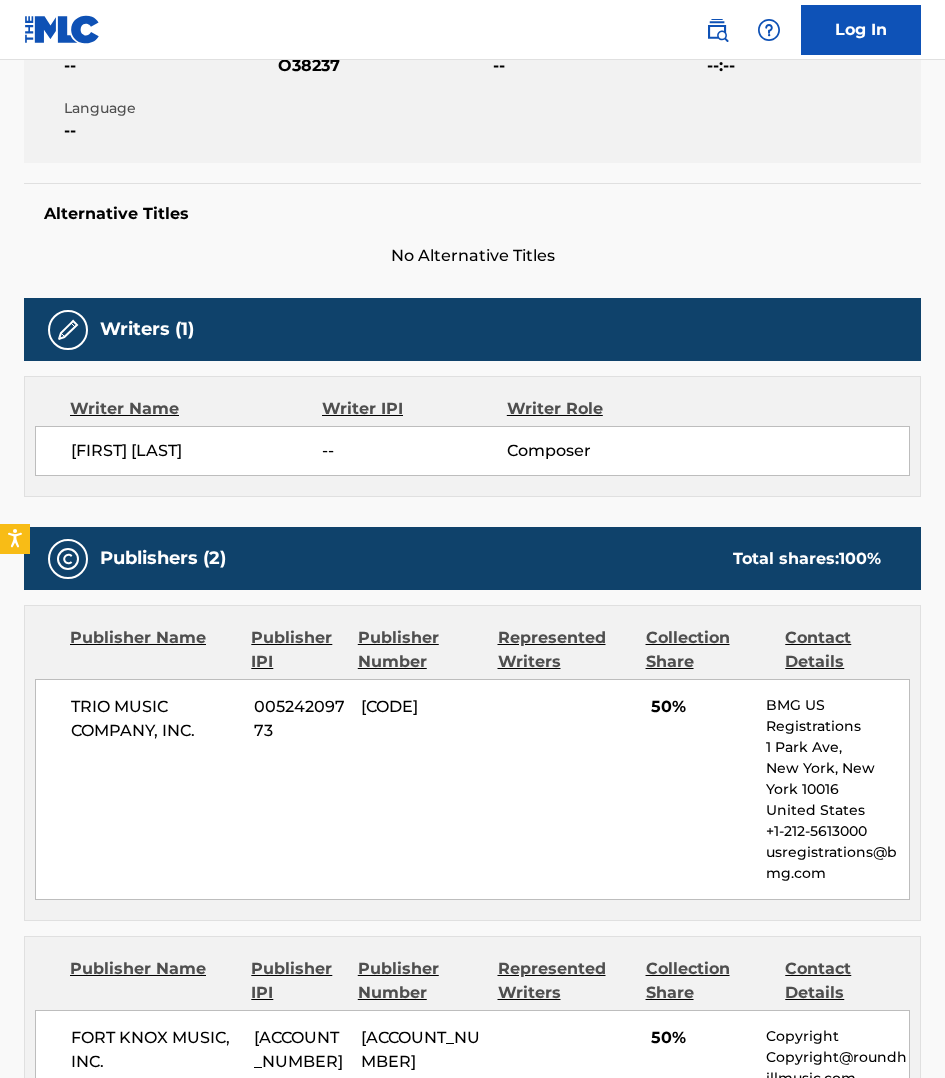 scroll, scrollTop: 437, scrollLeft: 0, axis: vertical 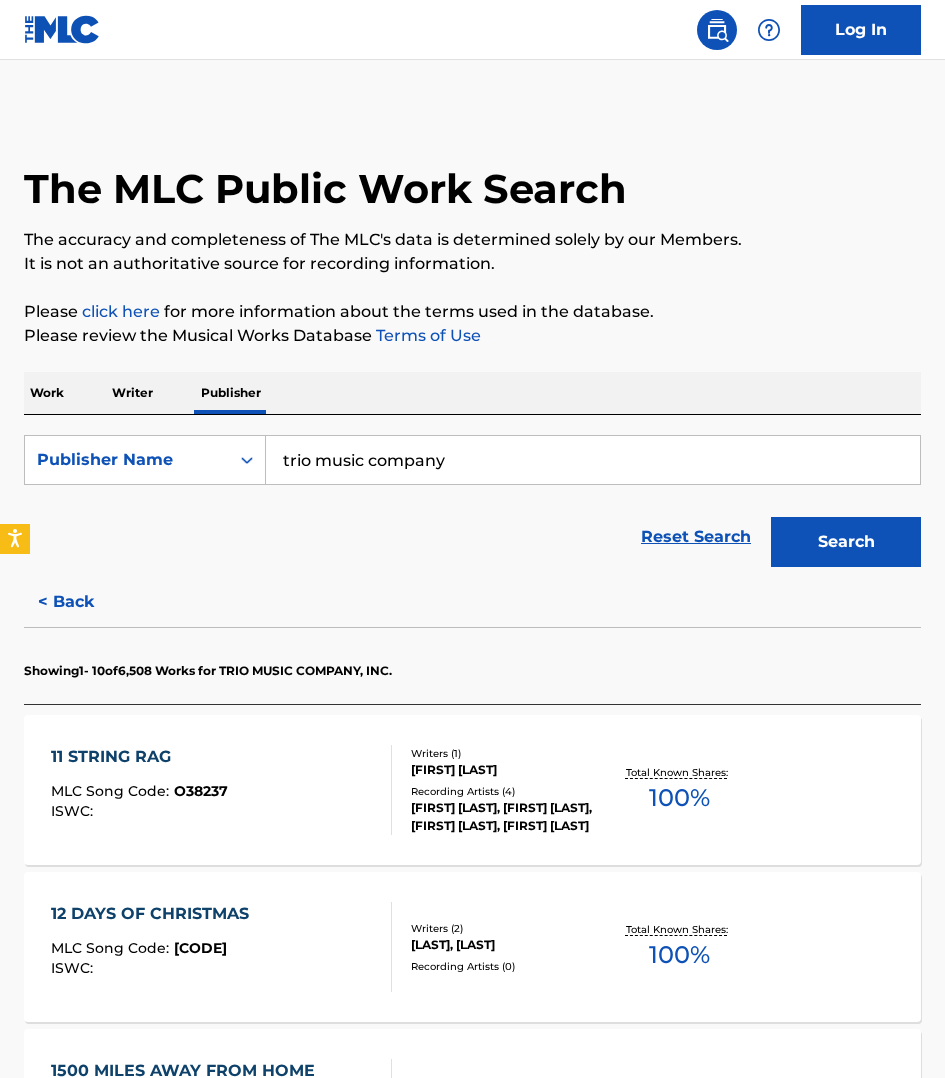 click on "Work" at bounding box center [47, 393] 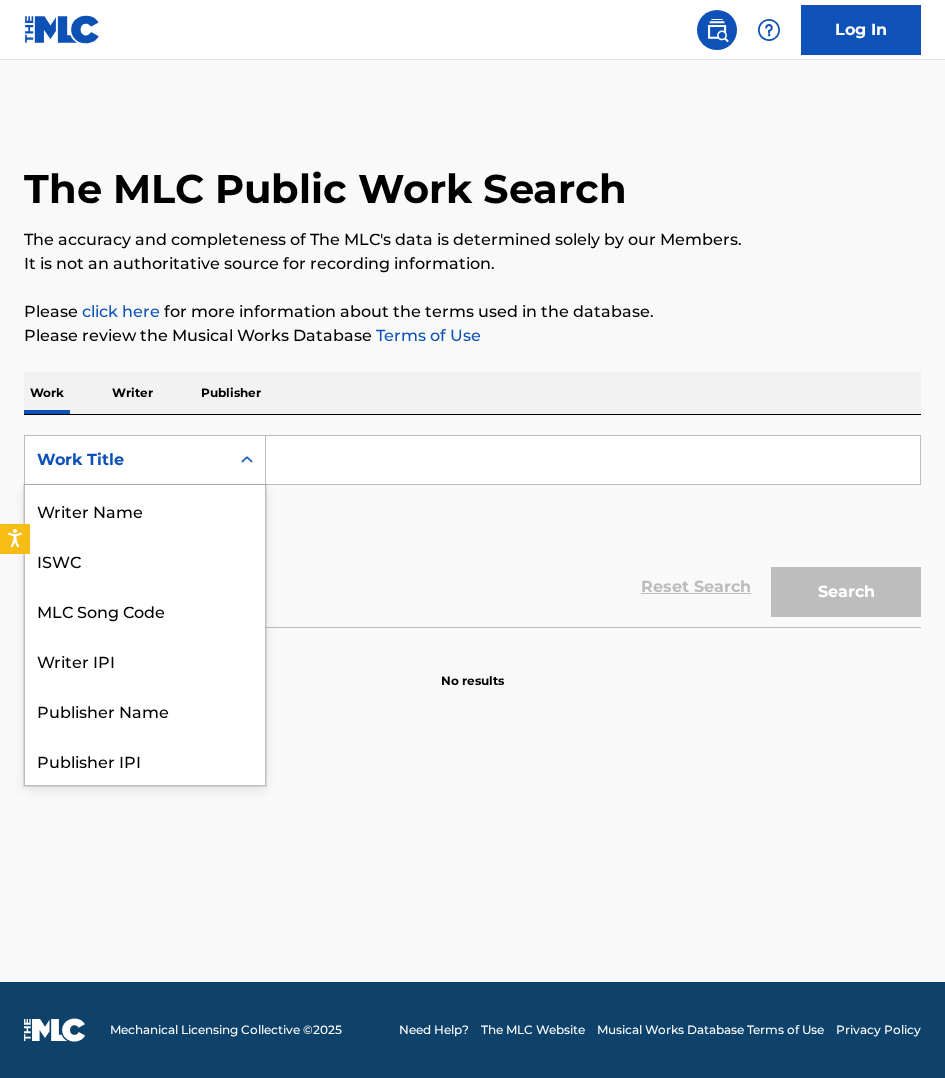 click on "Work Title" at bounding box center (127, 460) 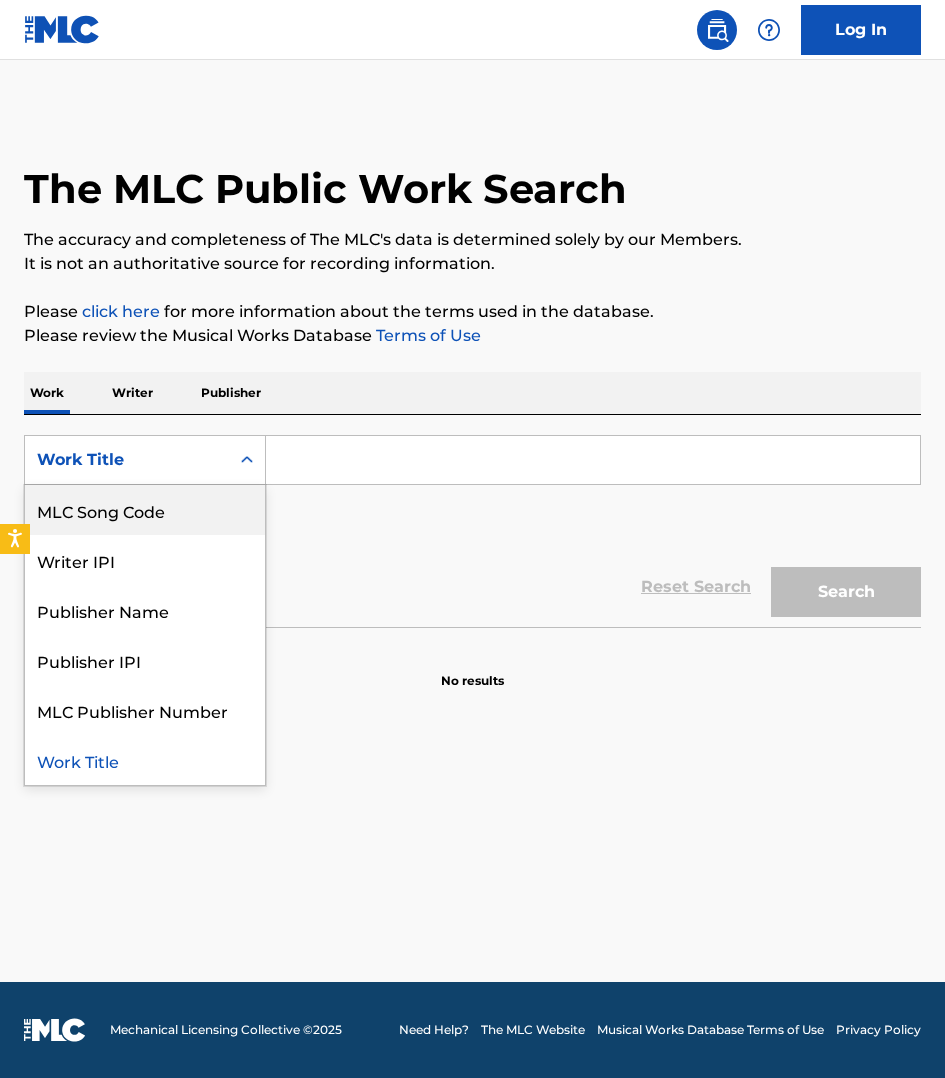 click on "MLC Song Code" at bounding box center [145, 510] 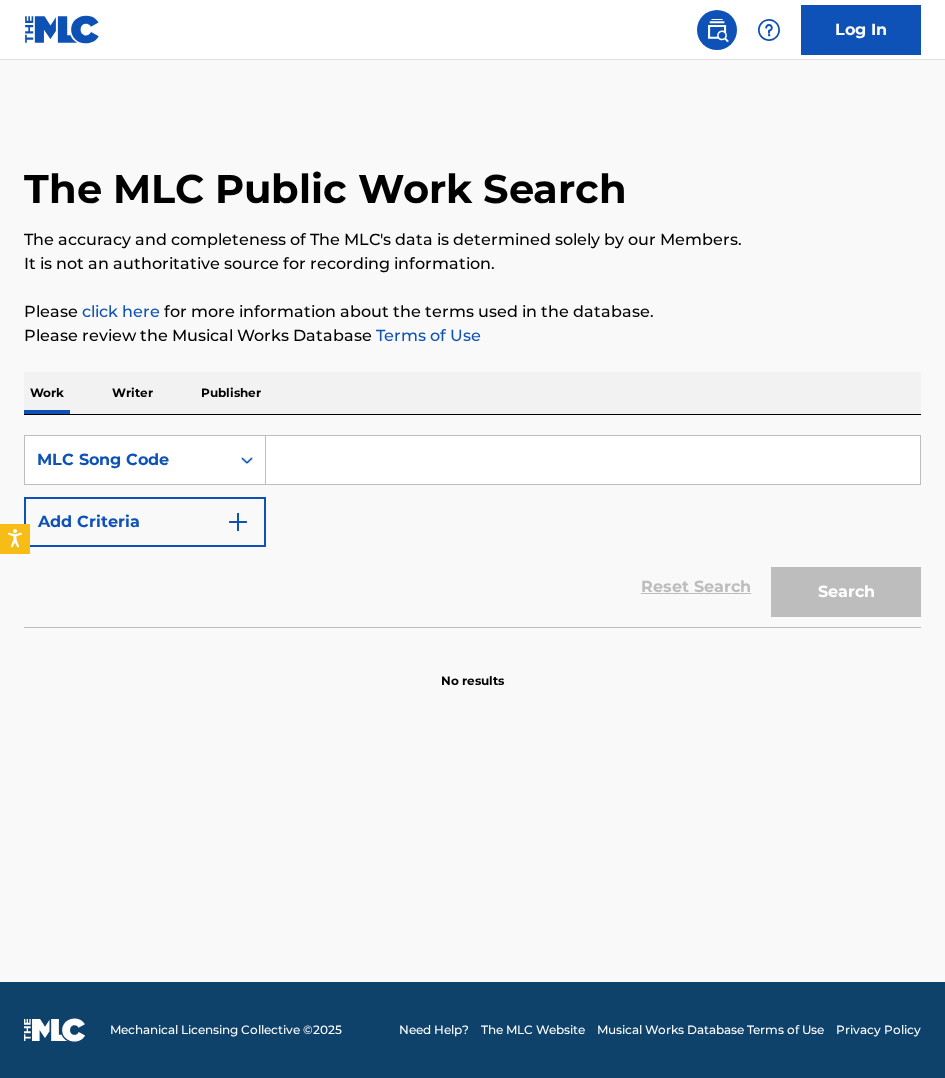 click at bounding box center [593, 460] 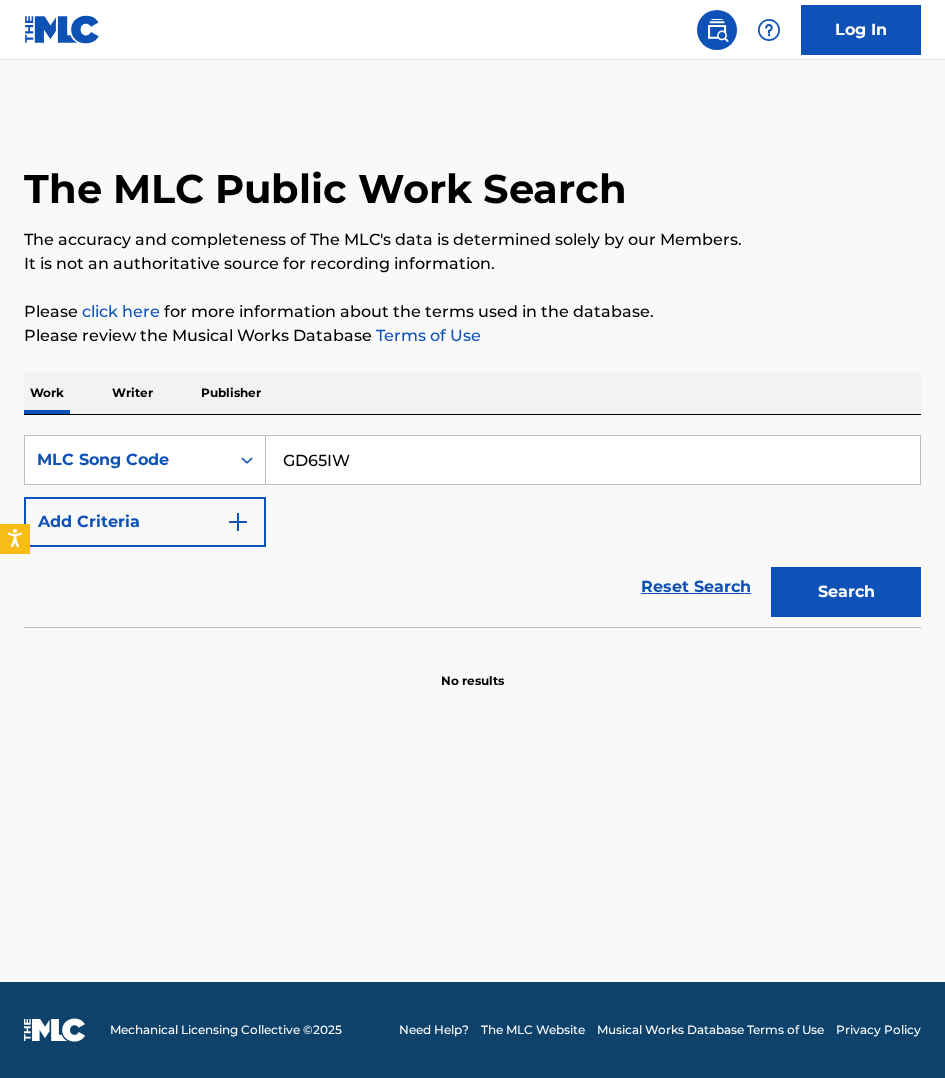 type on "GD65IW" 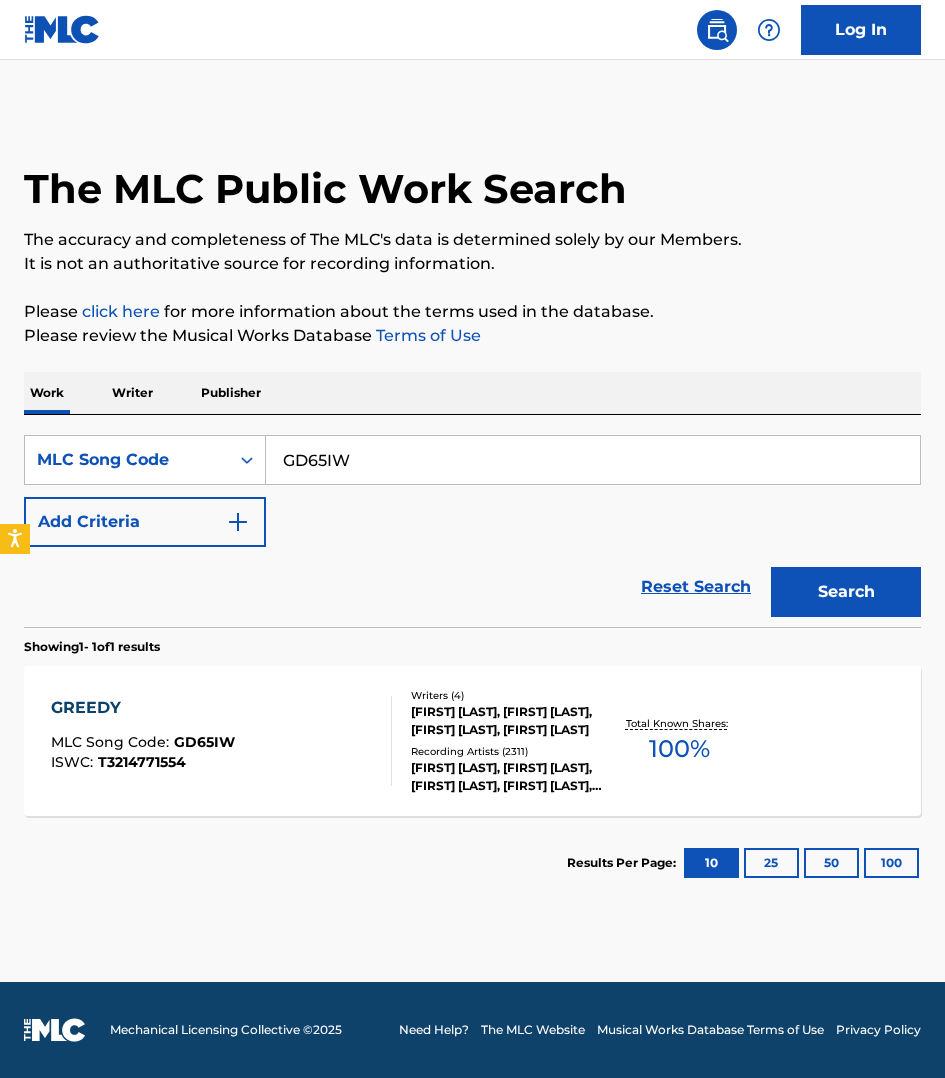 click on "[SONG_CODE] : [CODE] ISWC : [ISWC]" at bounding box center [221, 741] 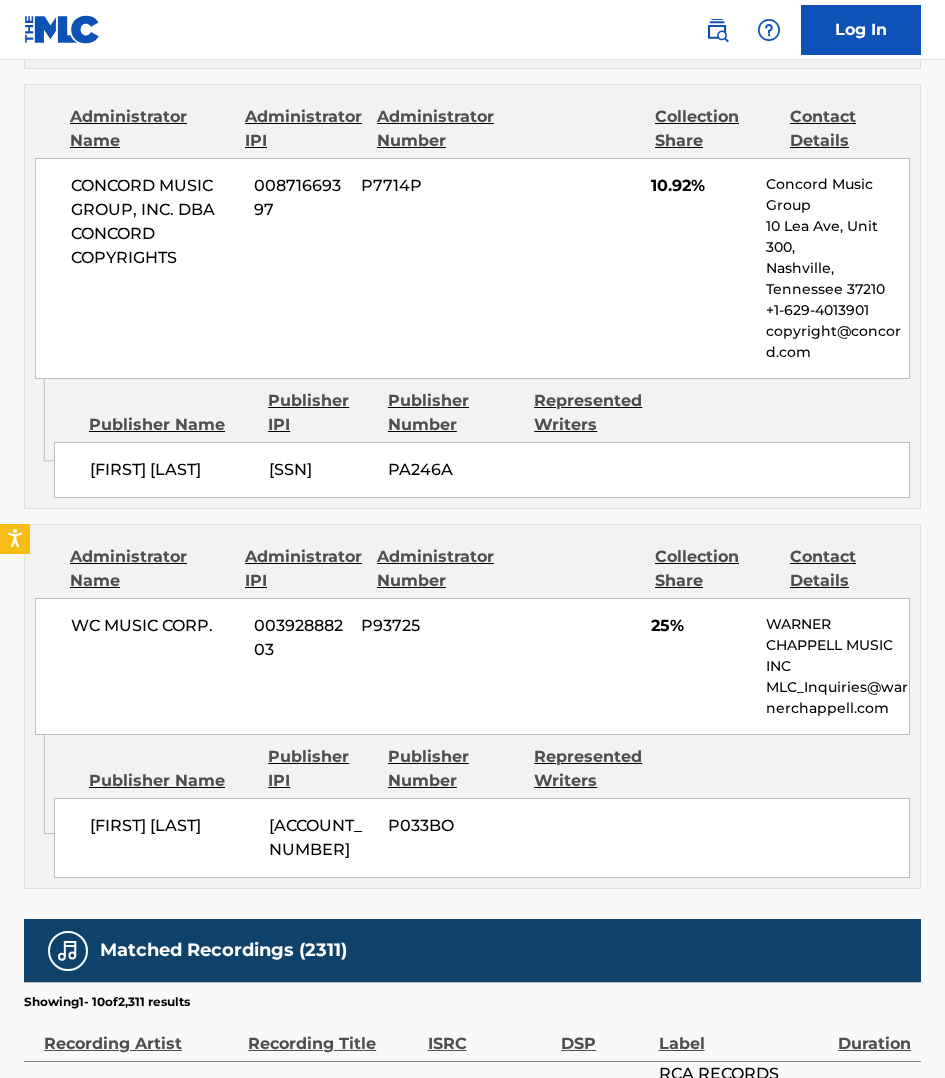 scroll, scrollTop: 2875, scrollLeft: 0, axis: vertical 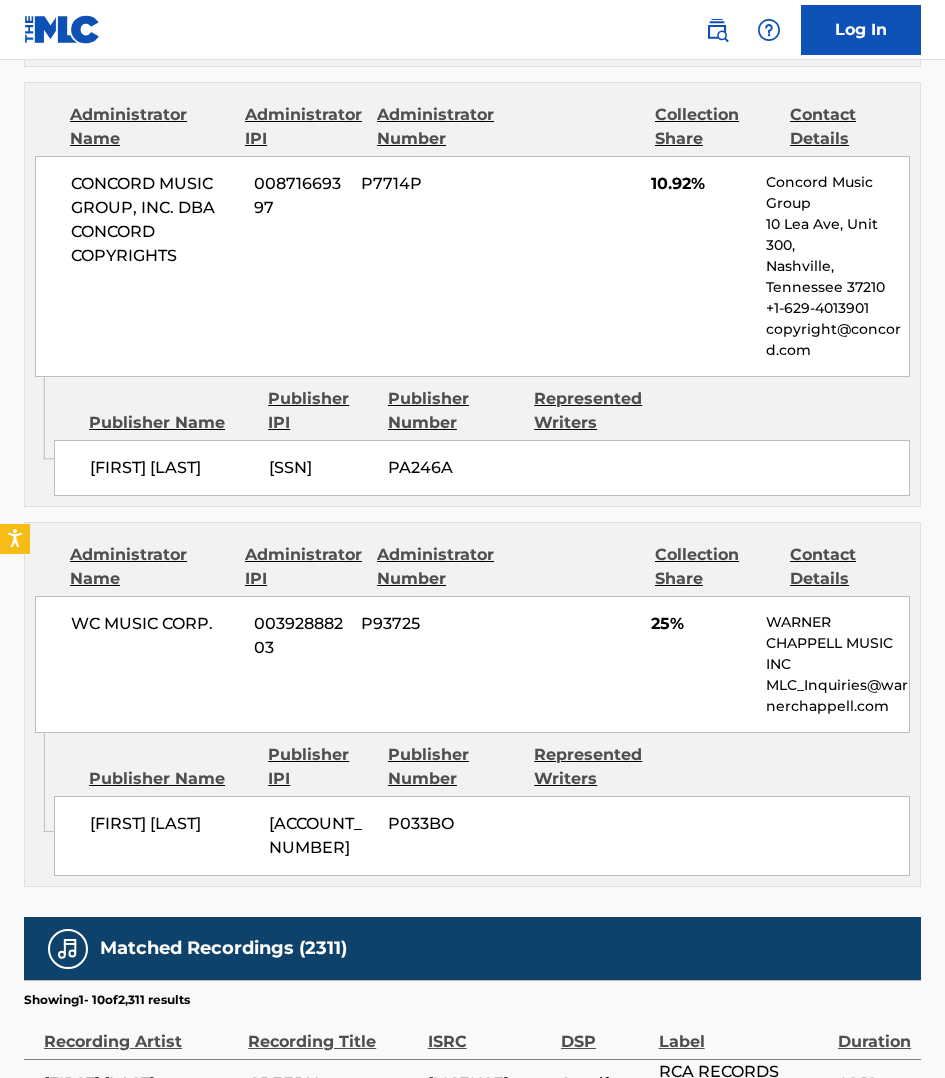 drag, startPoint x: 10, startPoint y: 871, endPoint x: 11, endPoint y: 858, distance: 13.038404 